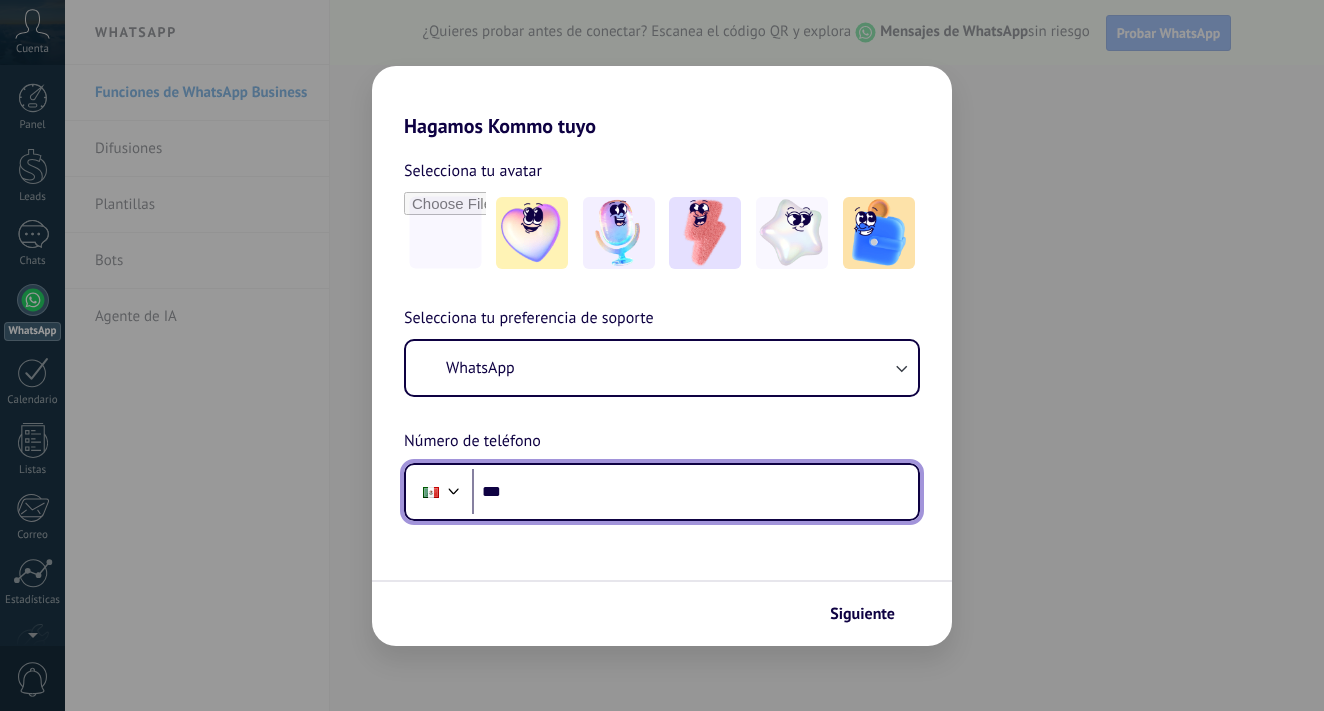 click on "***" at bounding box center [695, 492] 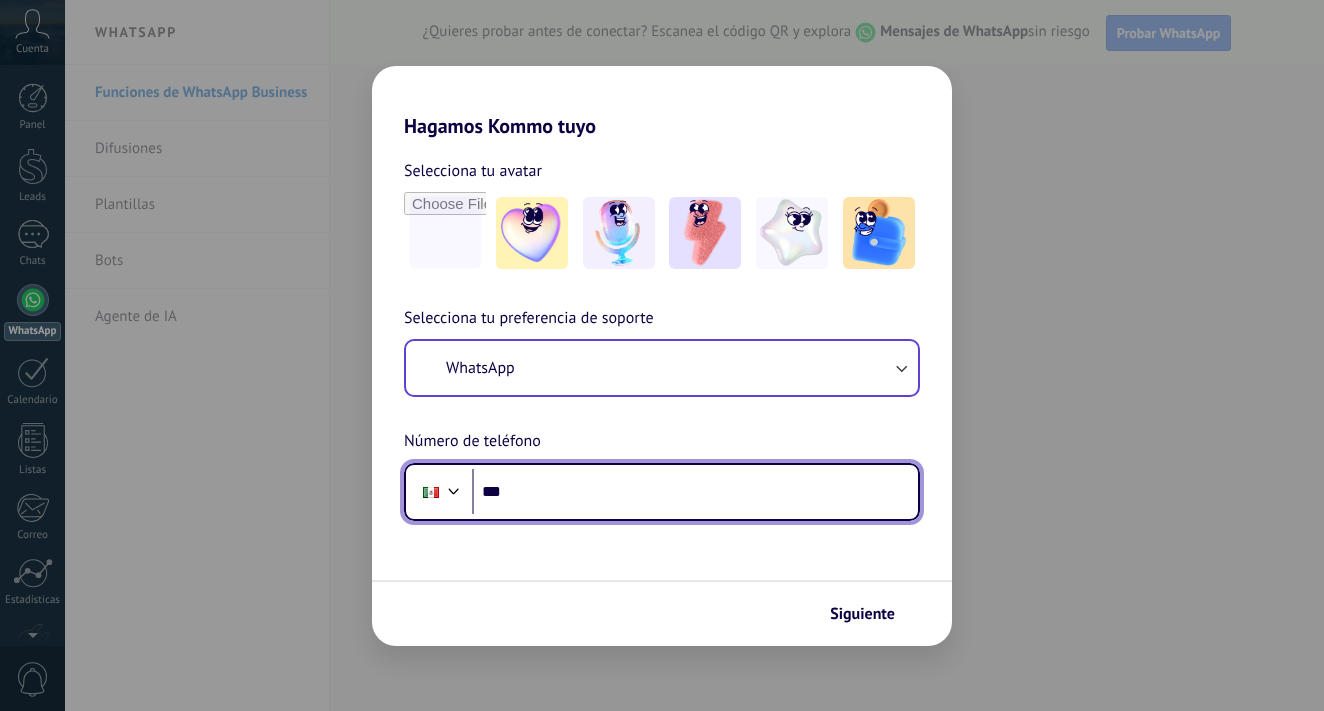 scroll, scrollTop: 0, scrollLeft: 0, axis: both 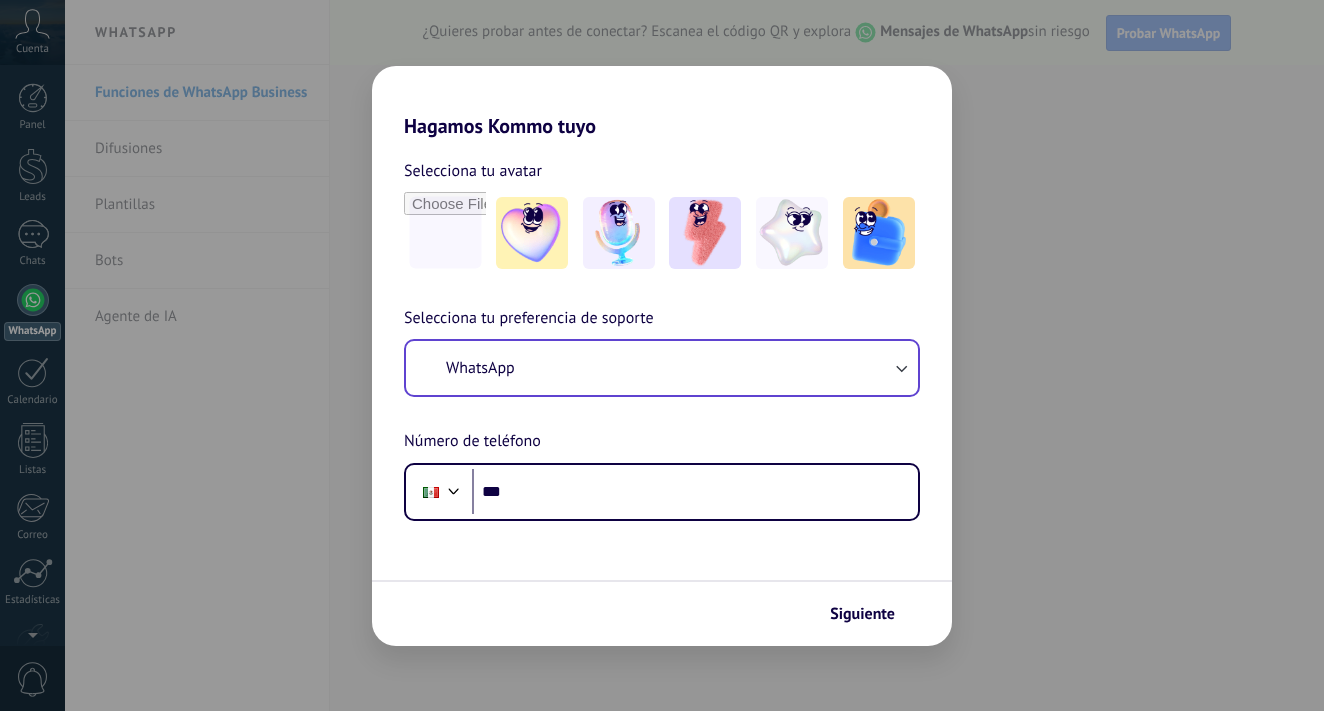 click on "WhatsApp" at bounding box center [662, 368] 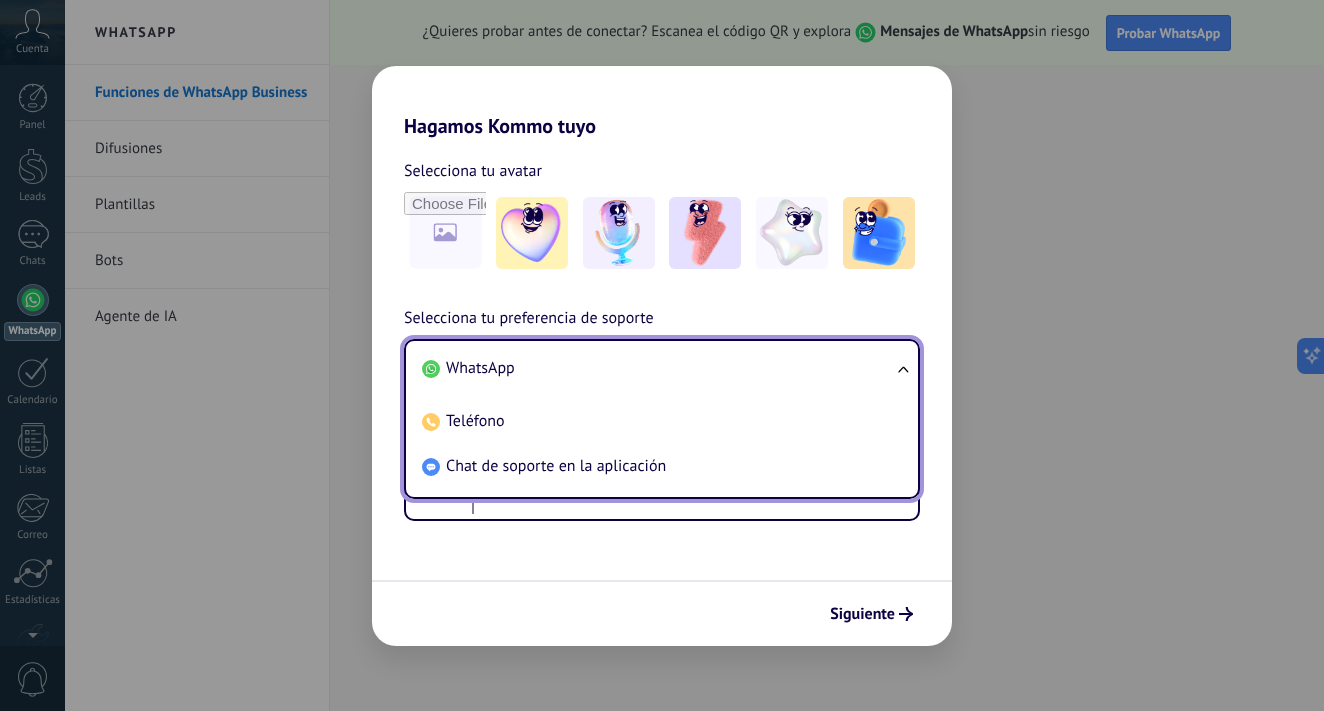 scroll, scrollTop: 0, scrollLeft: 0, axis: both 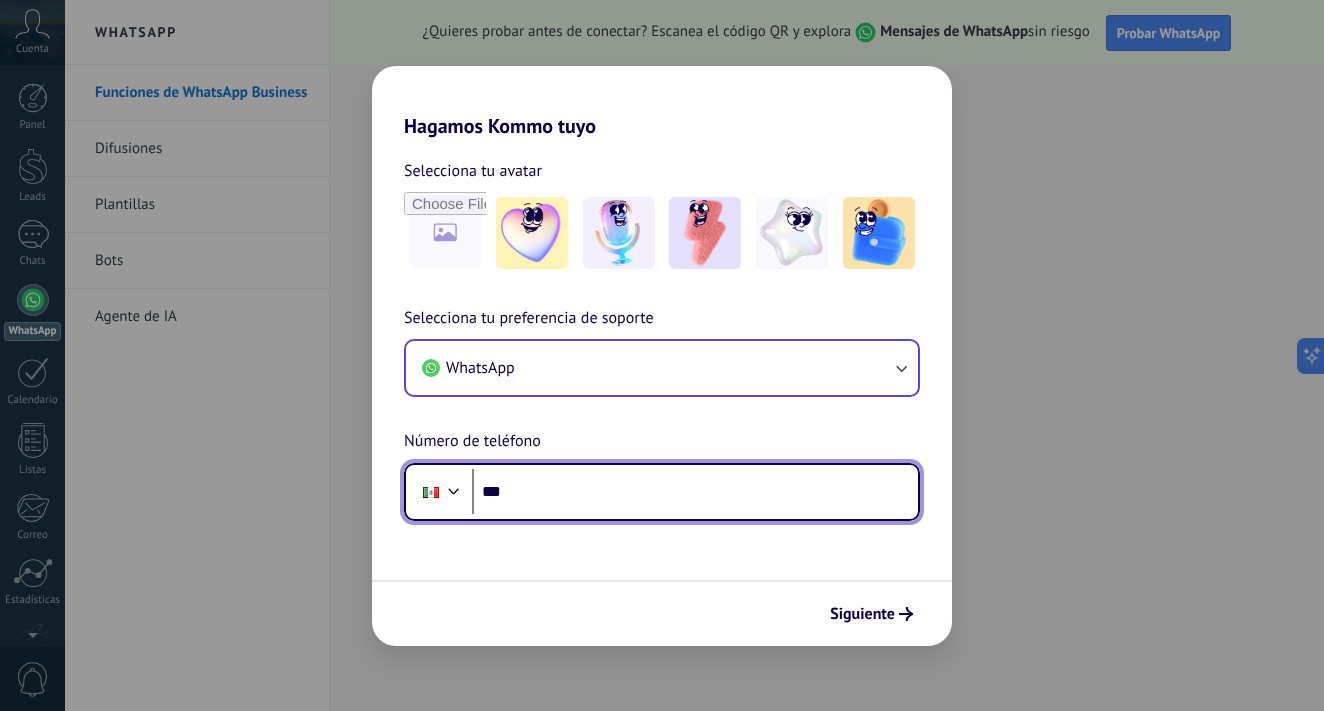 click on "***" at bounding box center [695, 492] 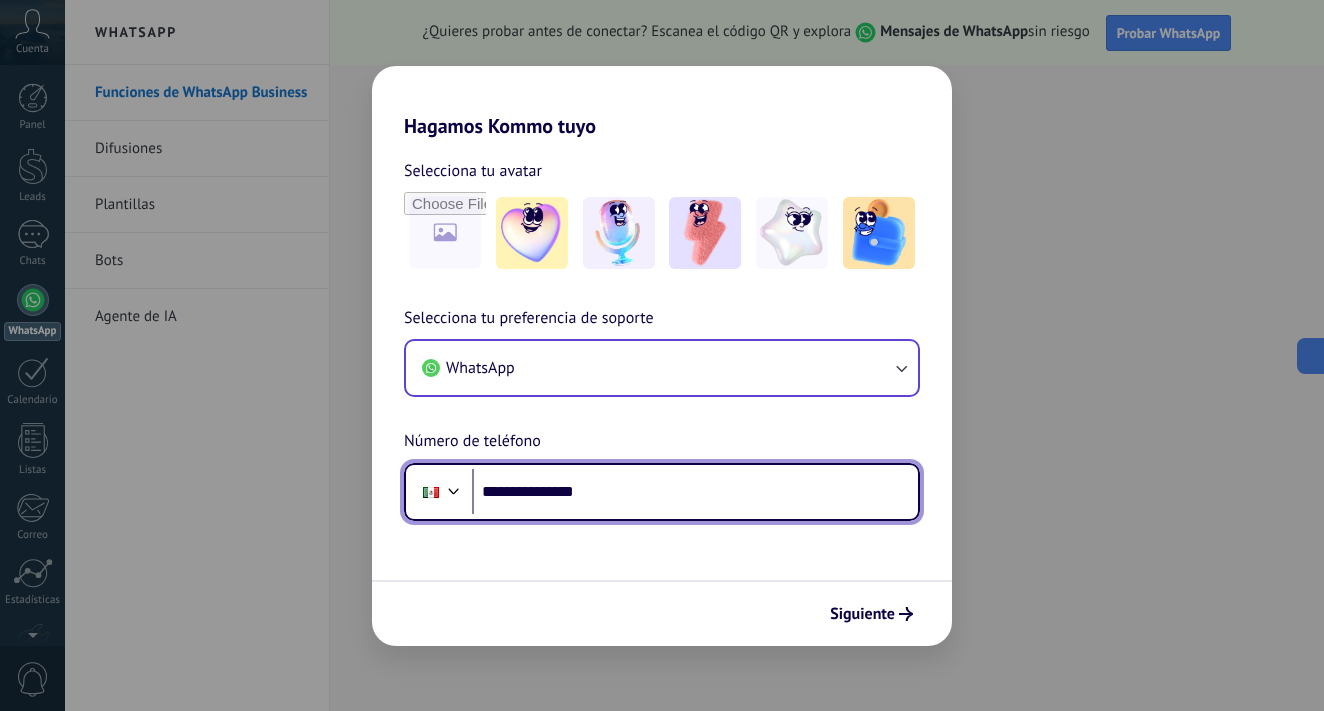 type on "**********" 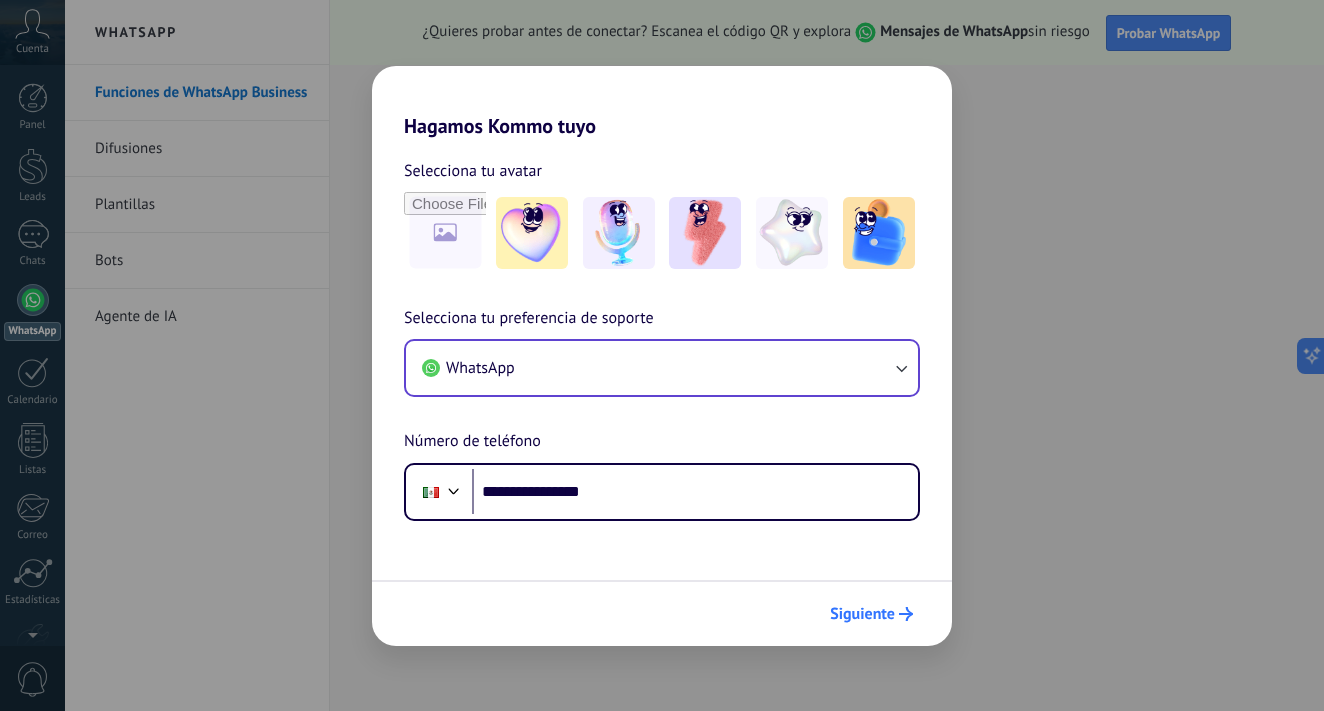 click on "Siguiente" at bounding box center [862, 614] 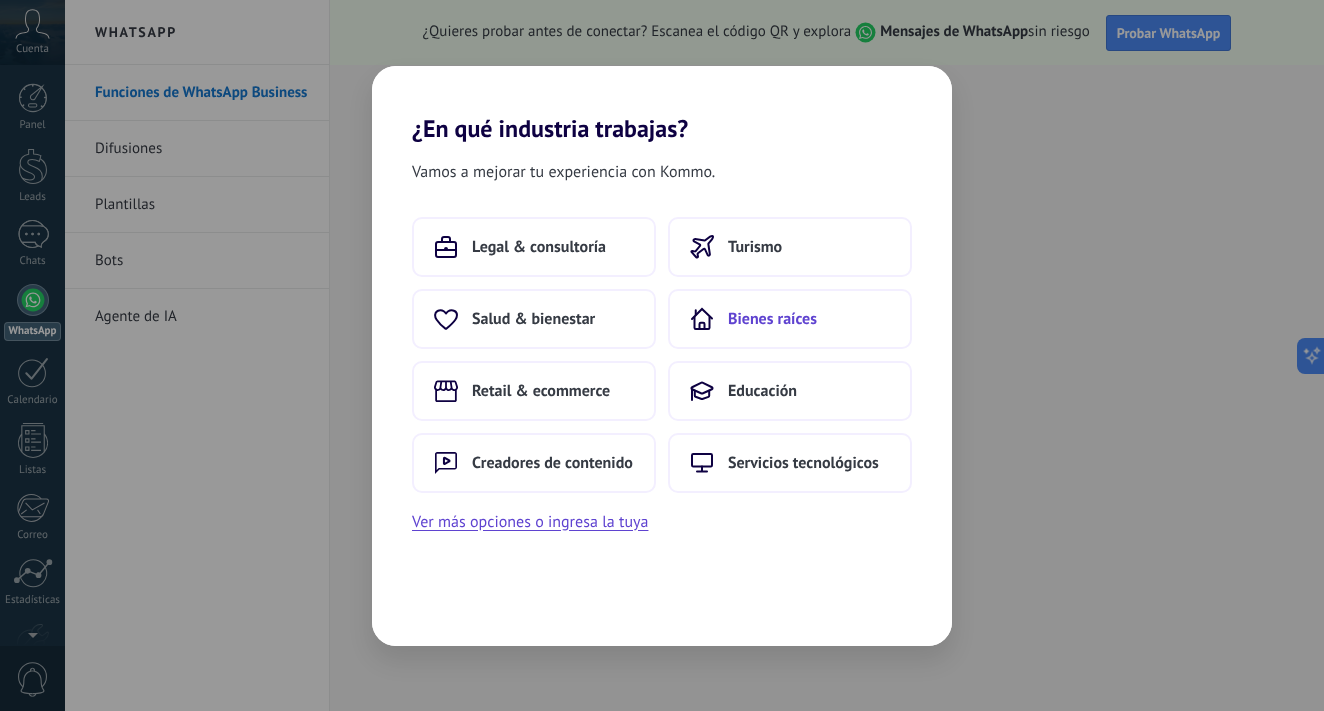 click on "Bienes raíces" at bounding box center [772, 319] 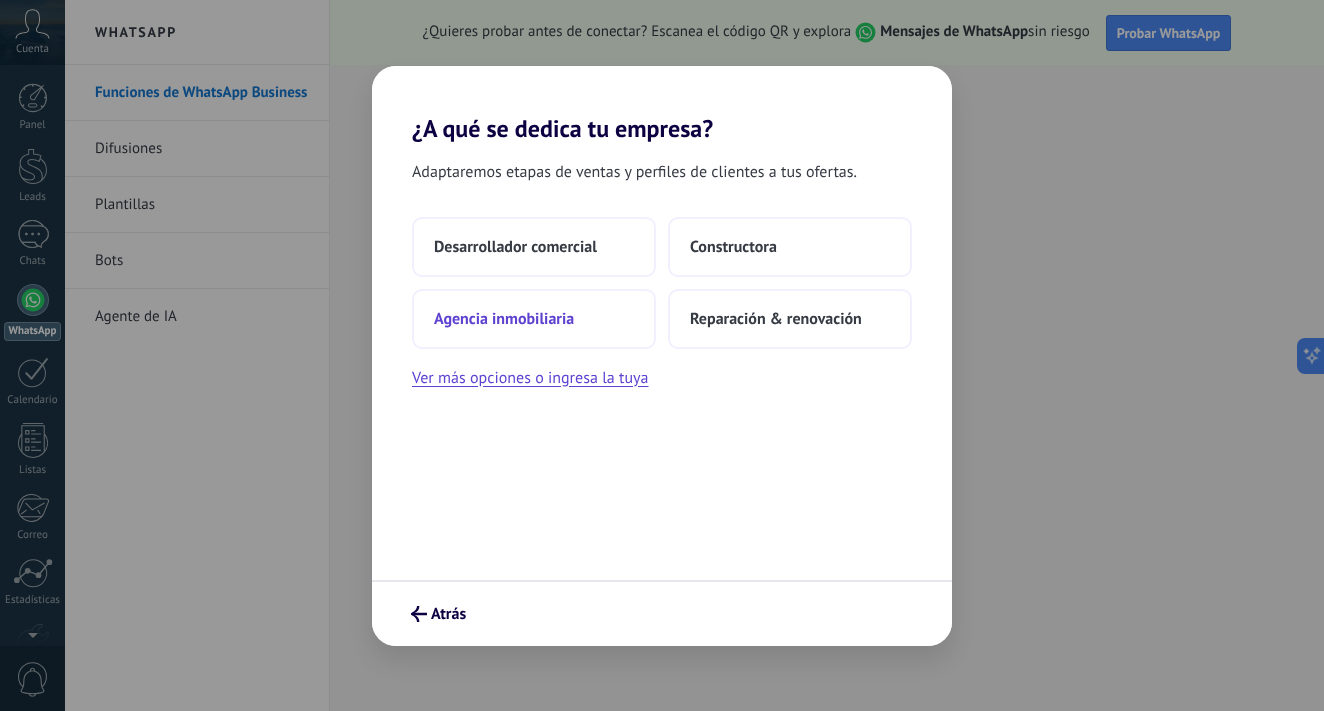 click on "Agencia inmobiliaria" at bounding box center (534, 319) 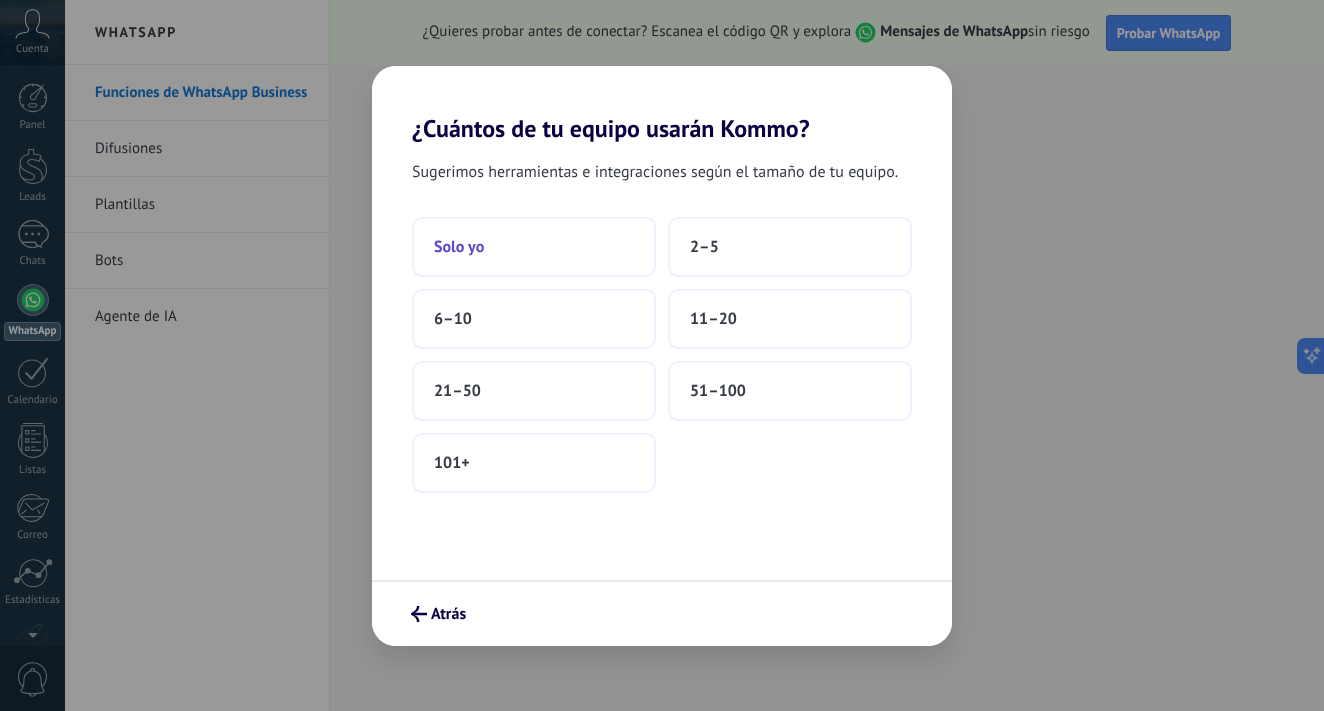 click on "Solo yo" at bounding box center (534, 247) 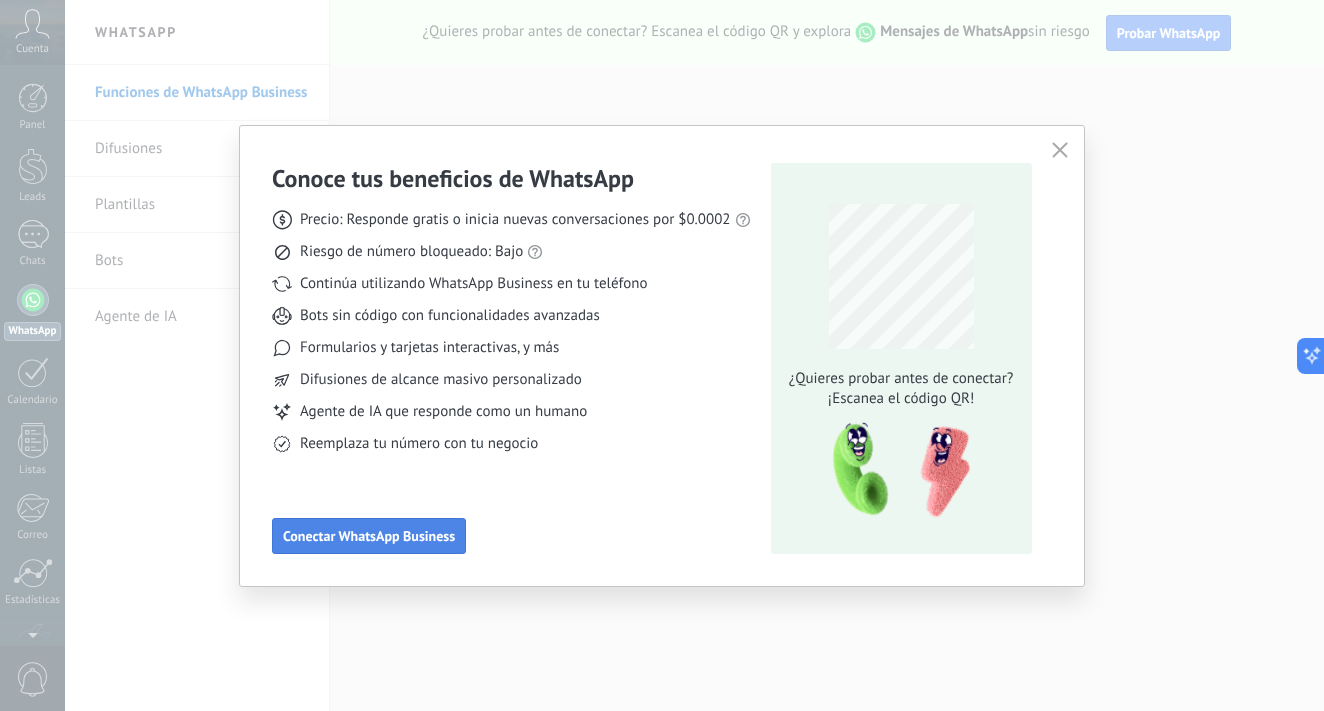 click on "Conectar WhatsApp Business" at bounding box center (369, 536) 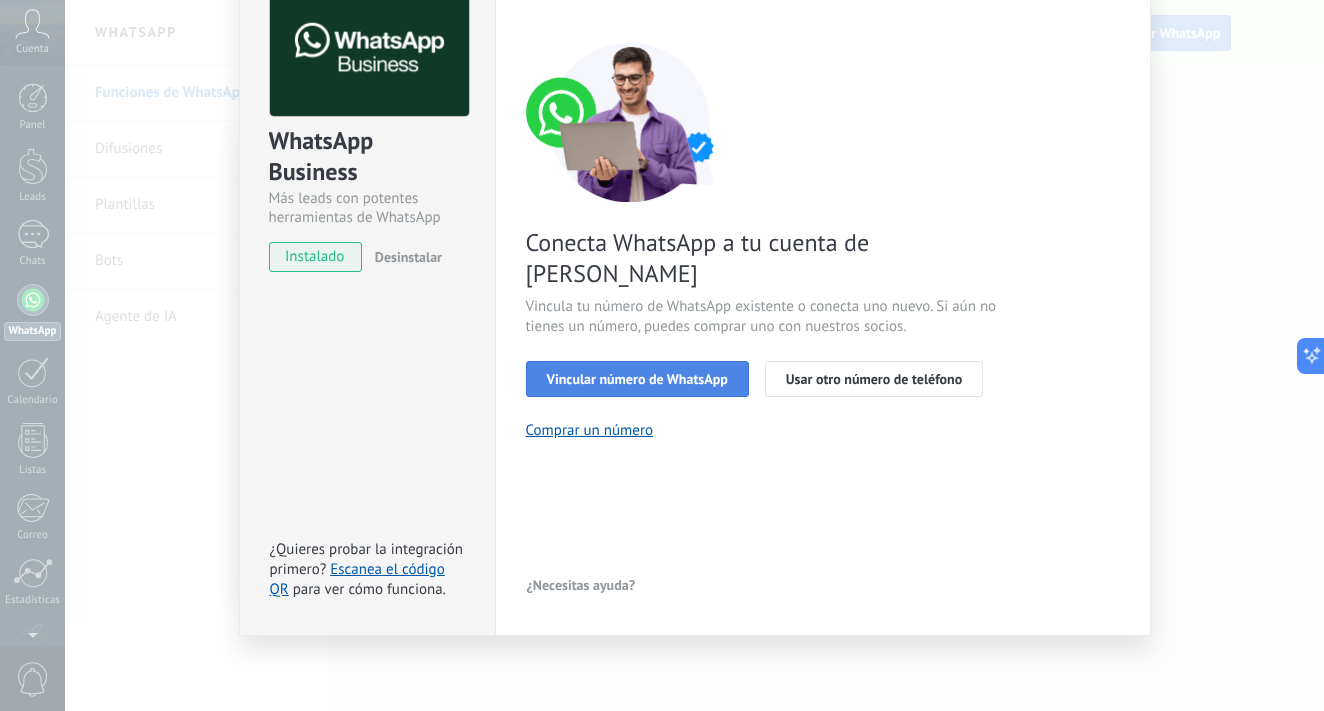scroll, scrollTop: 119, scrollLeft: 0, axis: vertical 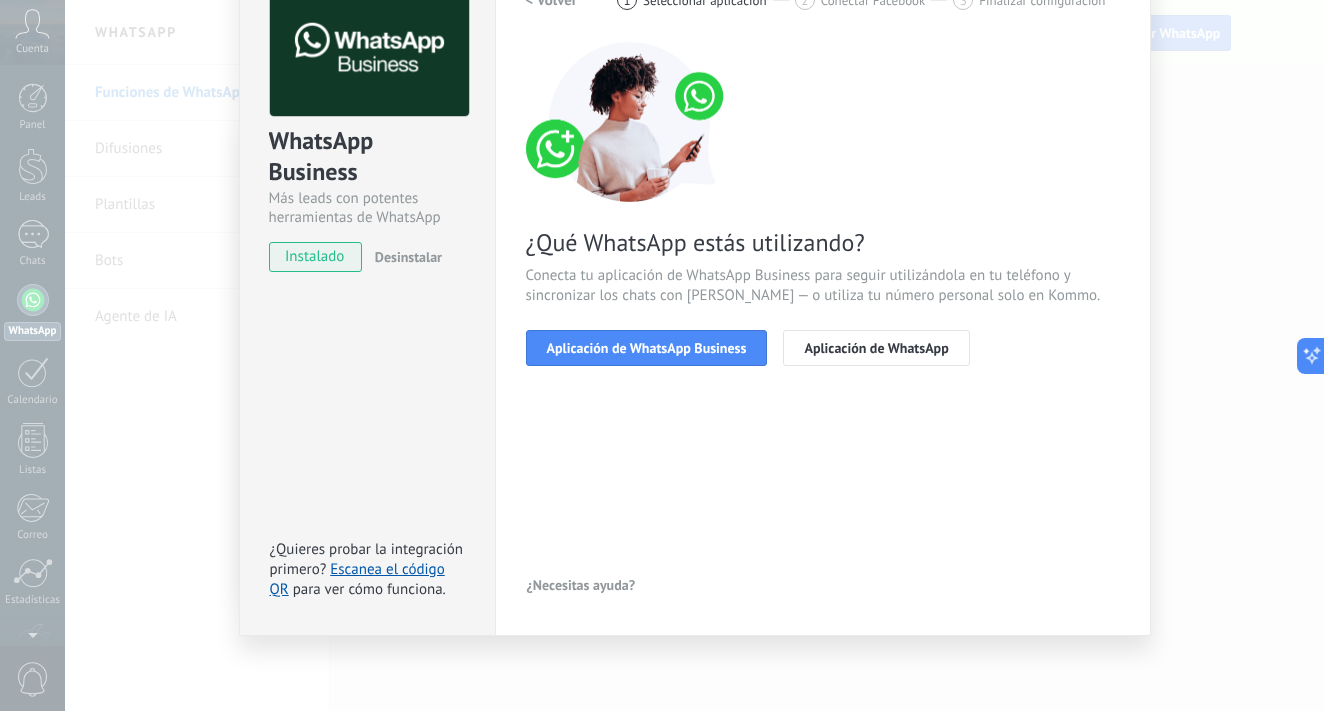 click on "Aplicación de WhatsApp Business" at bounding box center (647, 348) 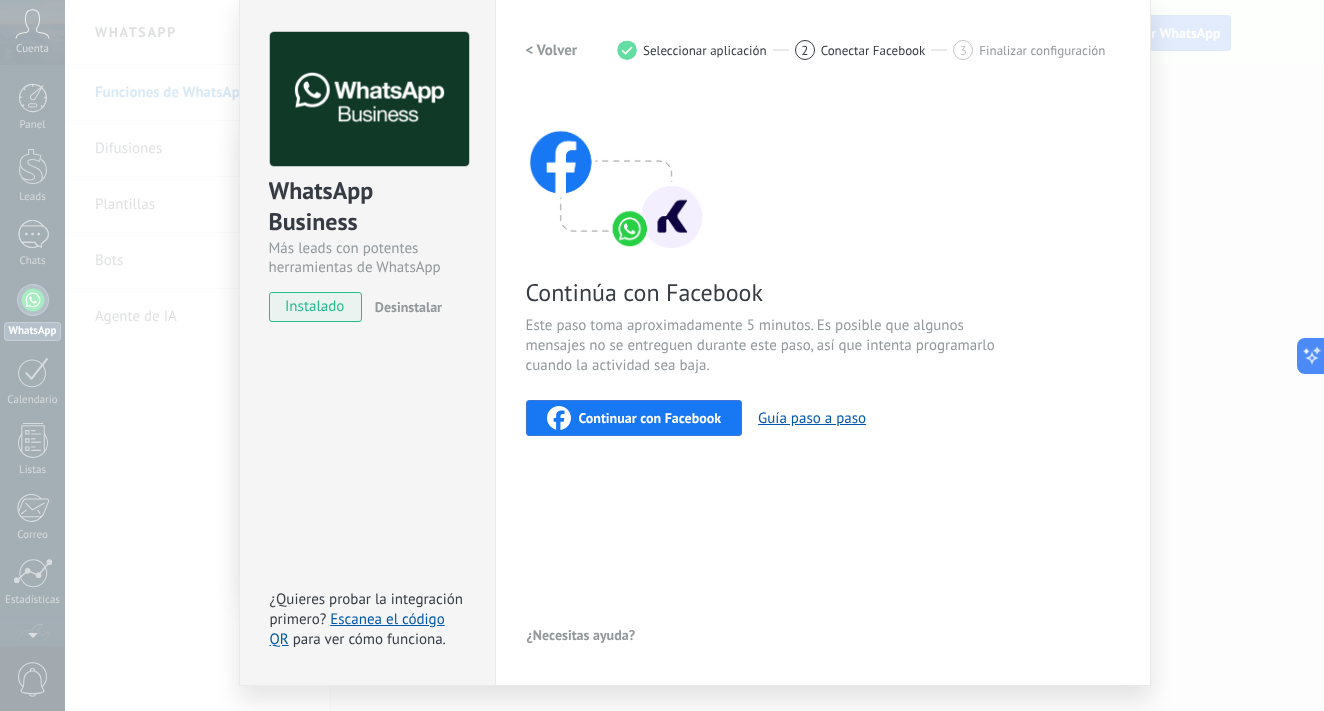 scroll, scrollTop: 77, scrollLeft: 0, axis: vertical 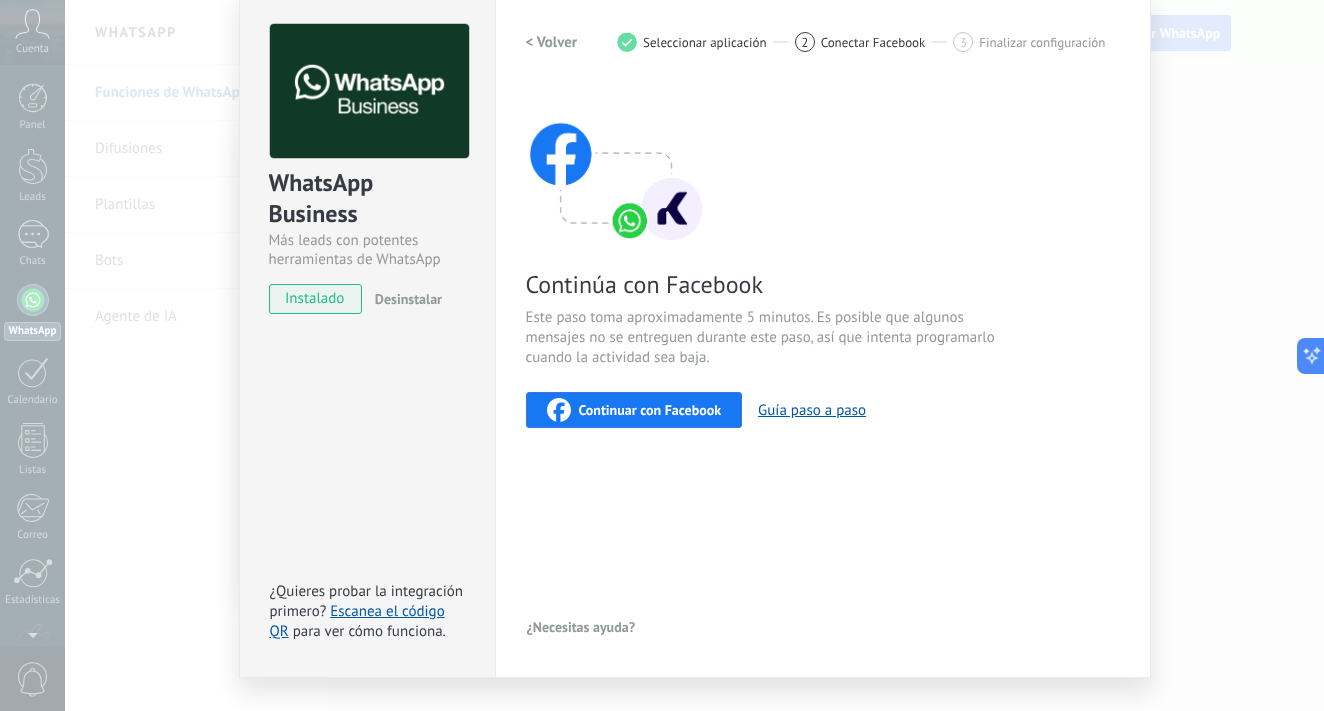 click on "Continuar con Facebook" at bounding box center [650, 410] 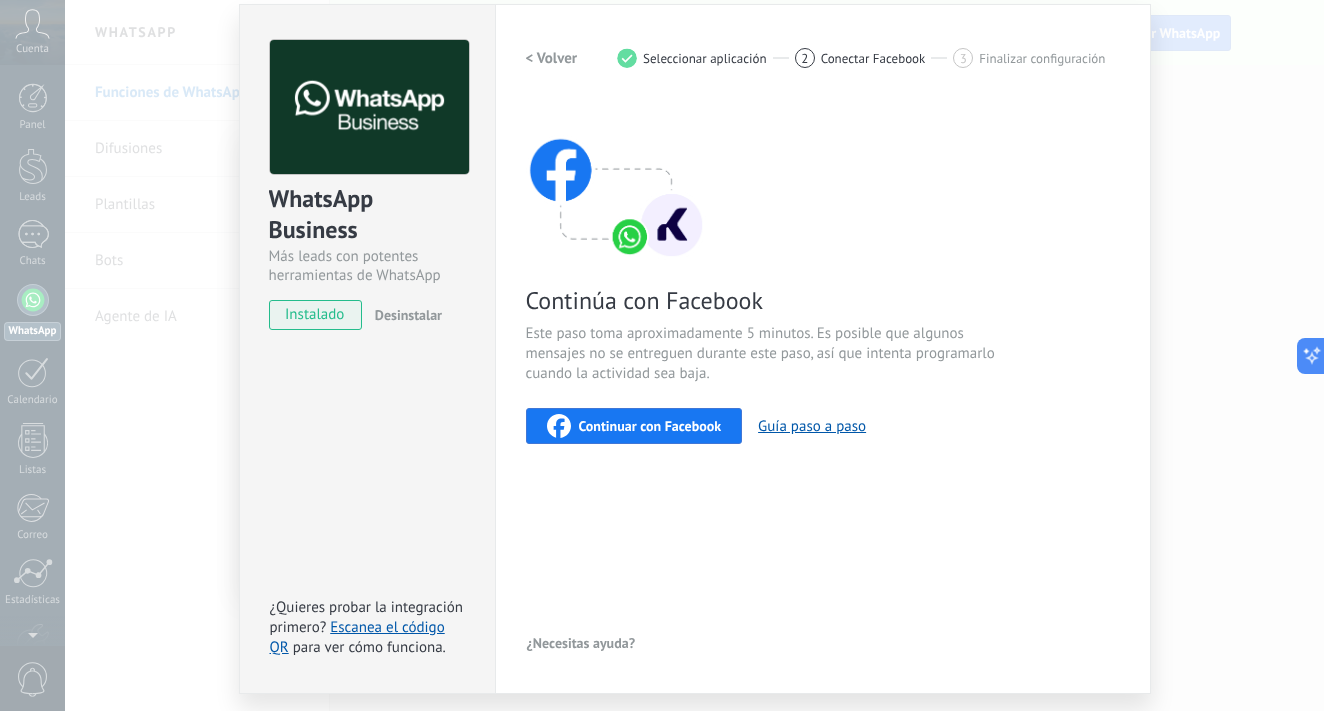 scroll, scrollTop: 64, scrollLeft: 0, axis: vertical 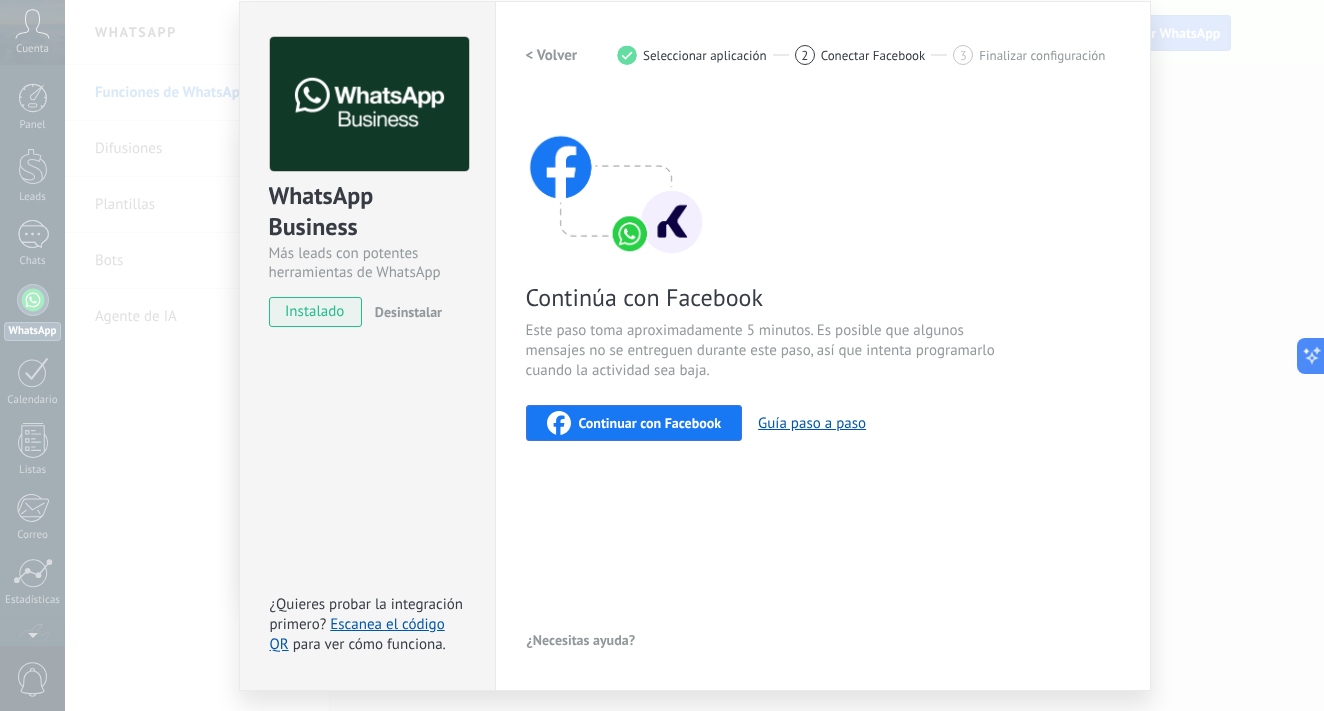 click on "instalado" at bounding box center [315, 312] 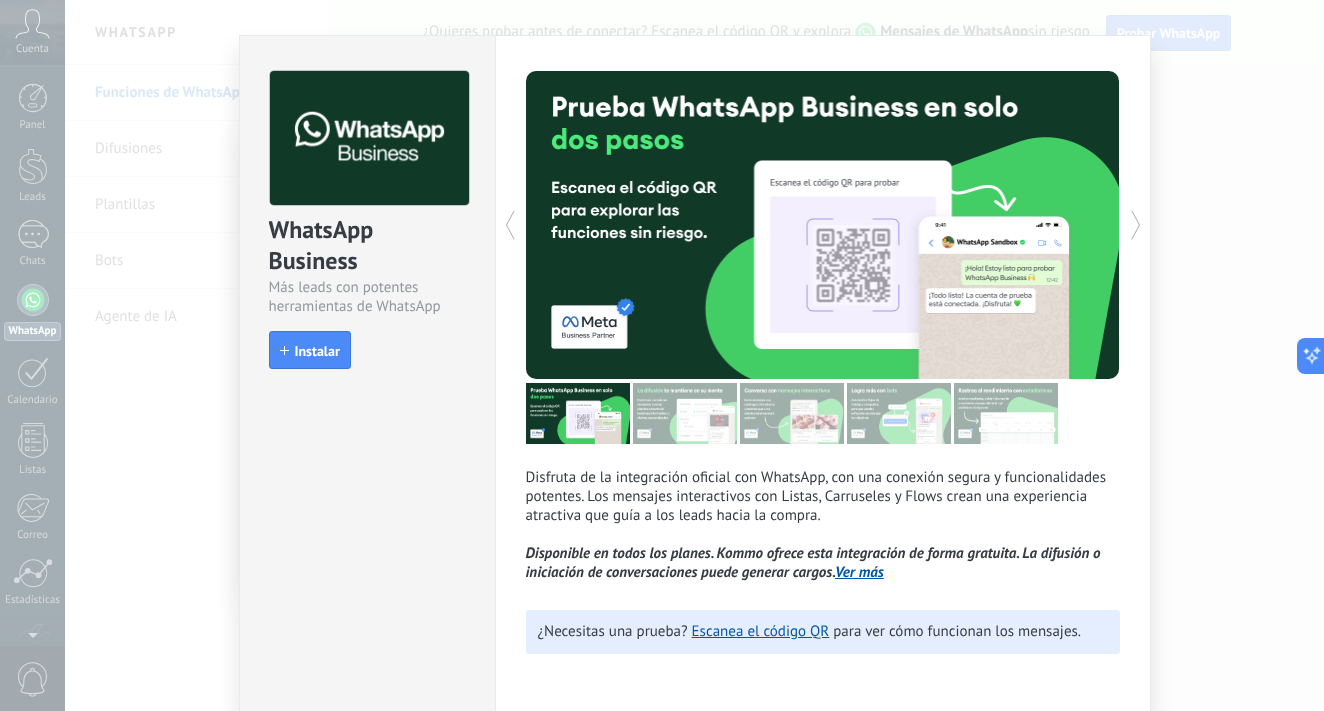 scroll, scrollTop: 27, scrollLeft: 0, axis: vertical 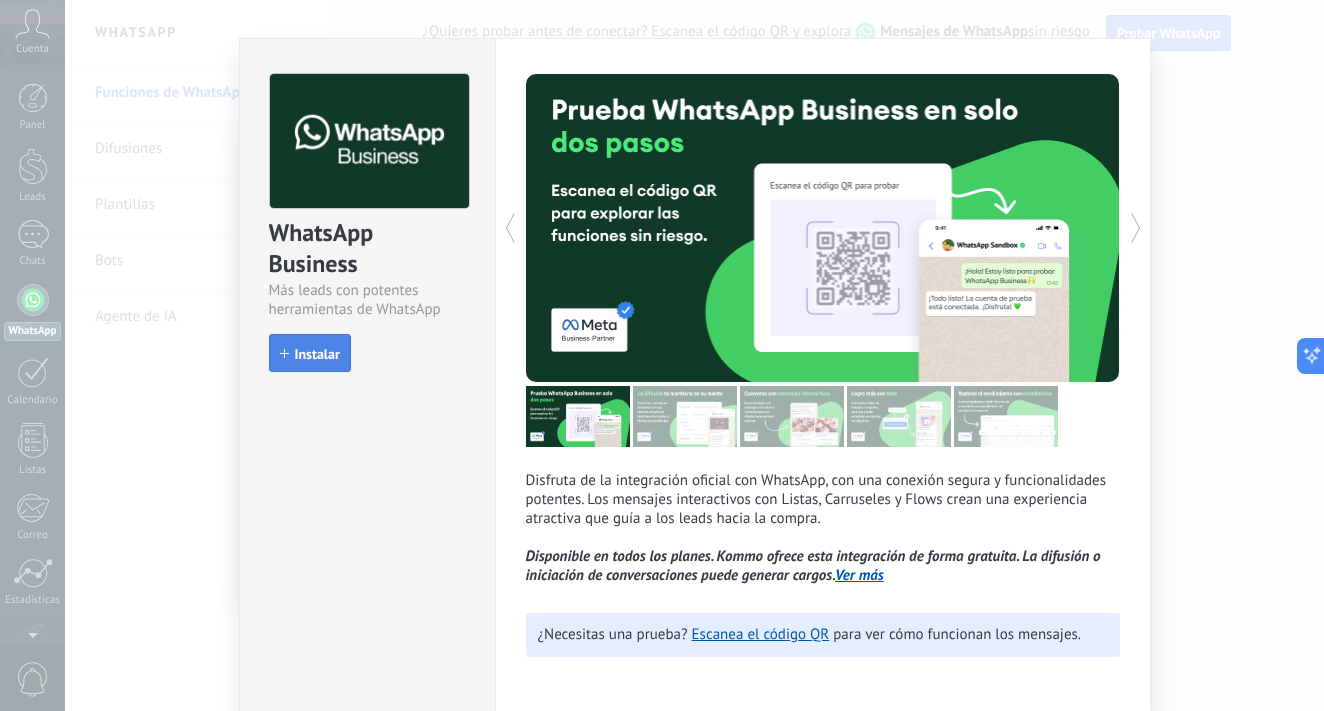 click on "Instalar" at bounding box center [317, 354] 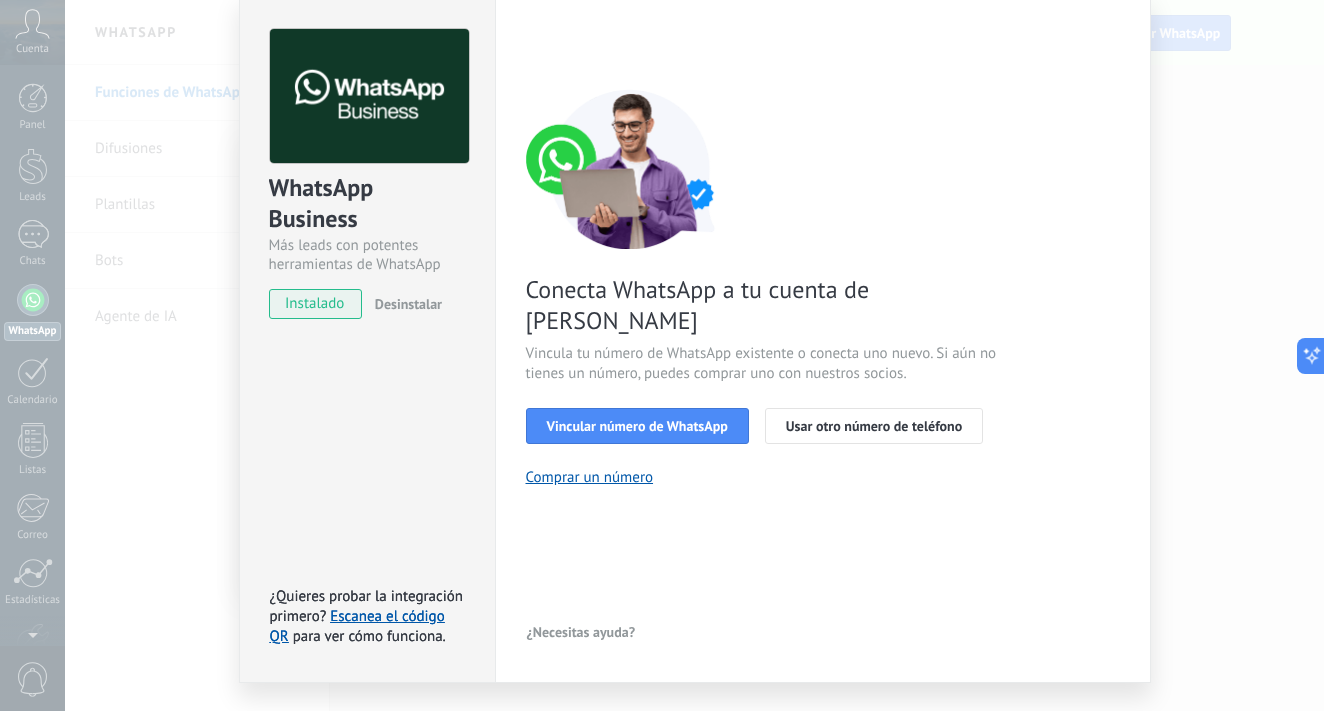 scroll, scrollTop: 87, scrollLeft: 0, axis: vertical 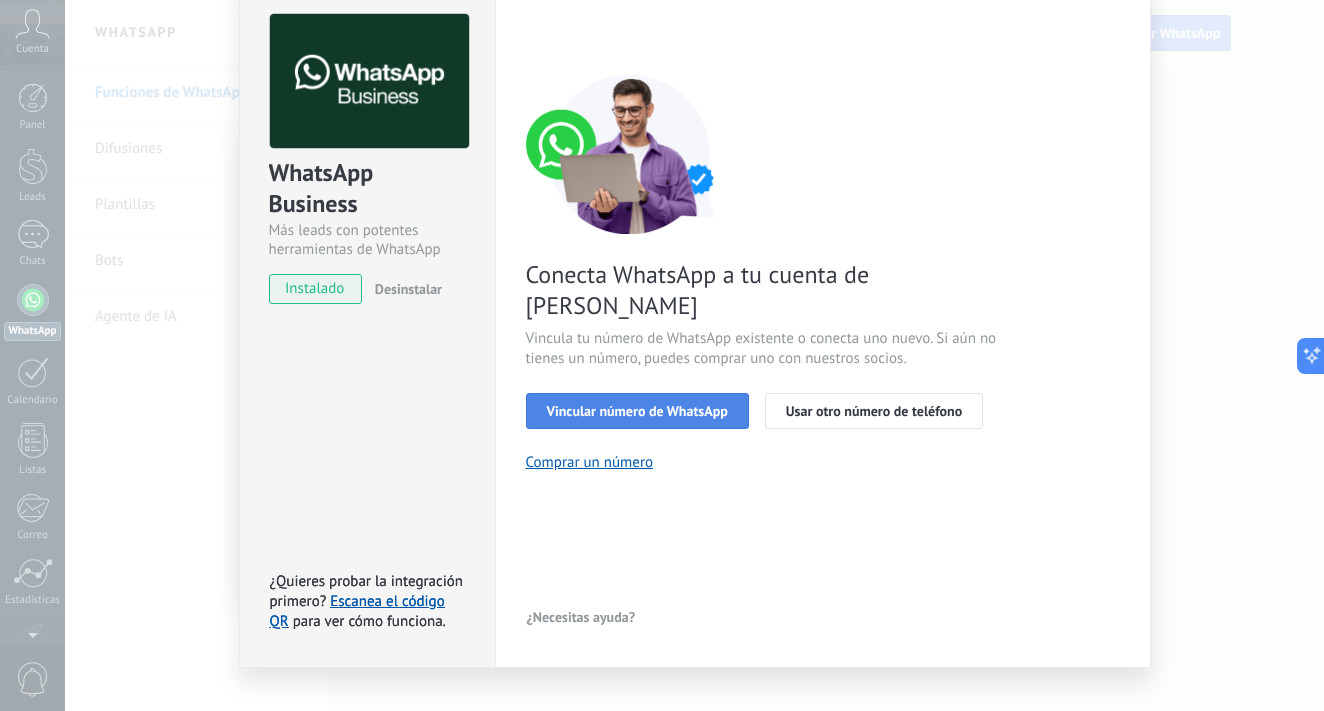 click on "Vincular número de WhatsApp" at bounding box center [637, 411] 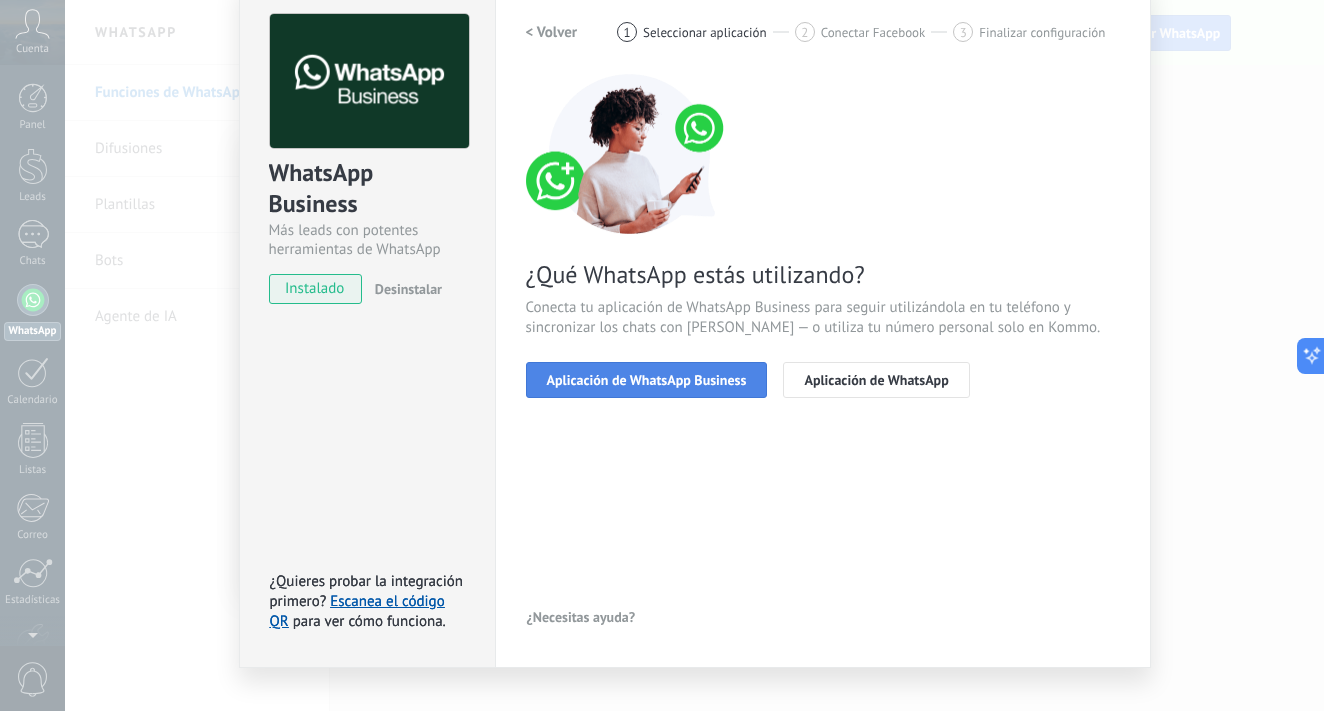 click on "Aplicación de WhatsApp Business" at bounding box center (647, 380) 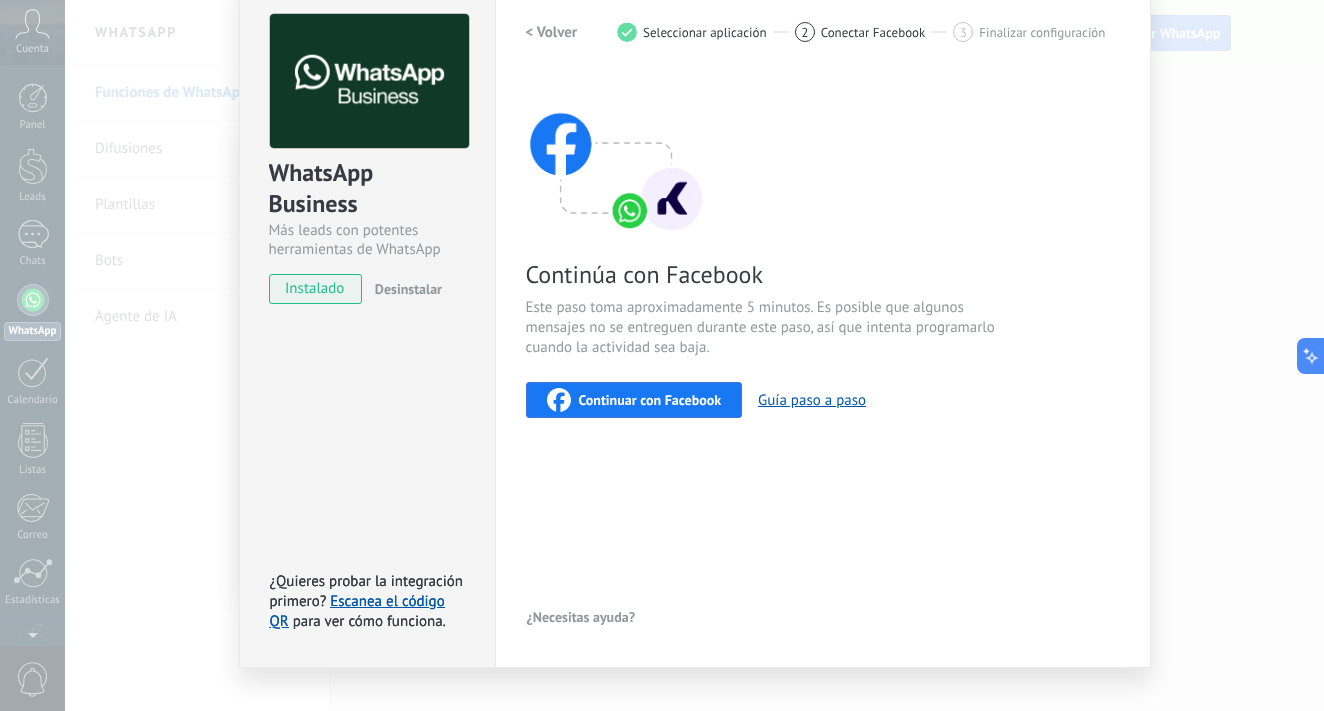 click on "Continuar con Facebook" at bounding box center (650, 400) 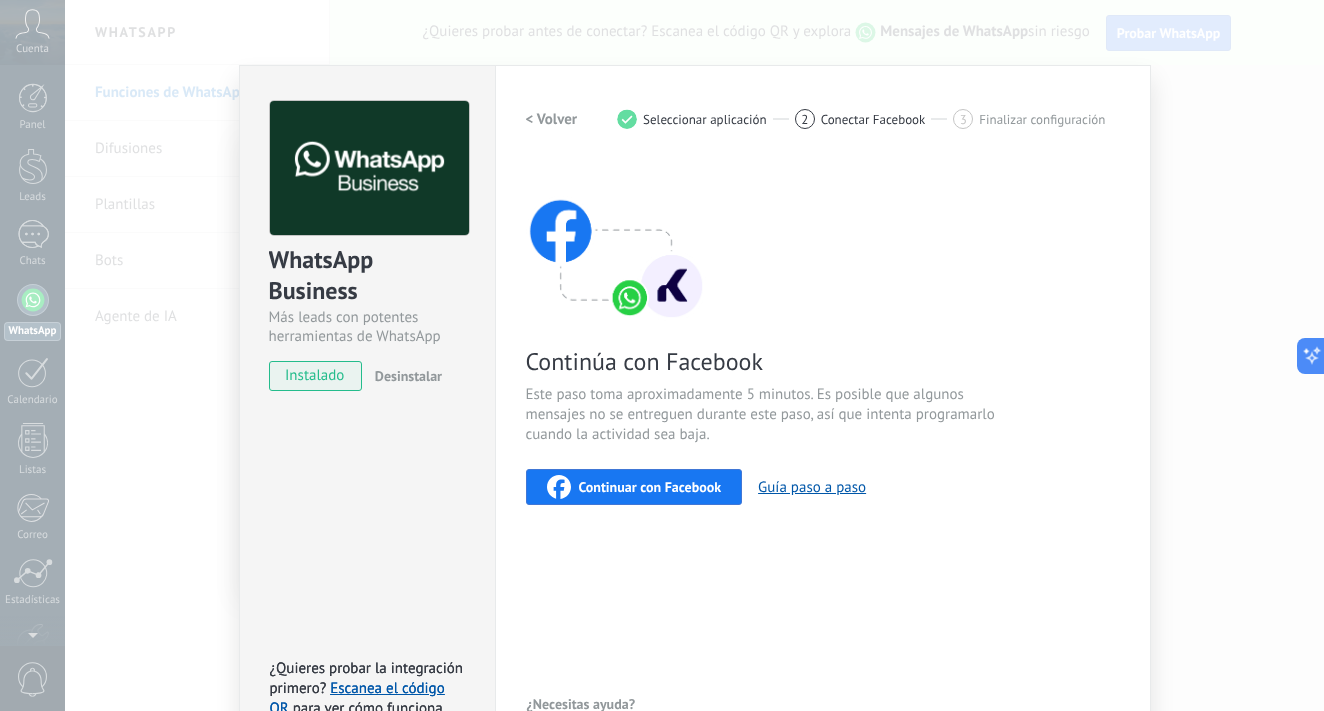 scroll, scrollTop: 0, scrollLeft: 0, axis: both 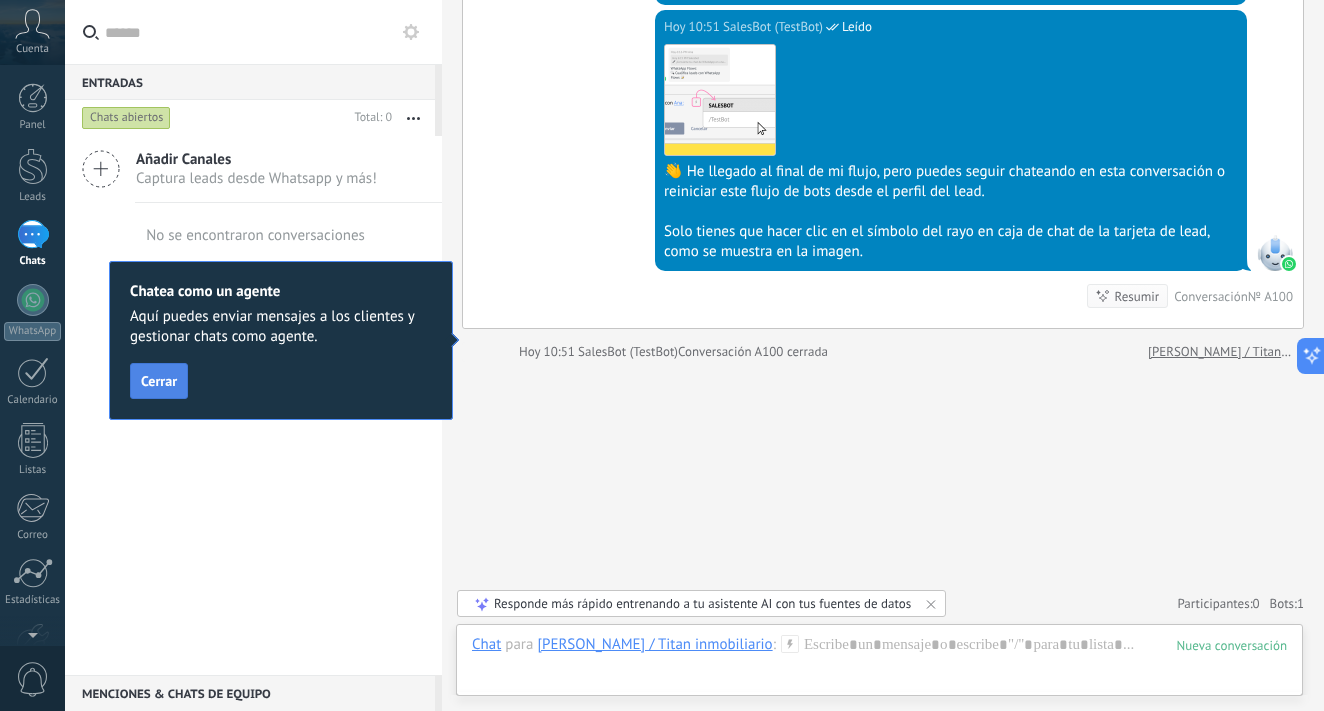 click on "Cerrar" at bounding box center [159, 381] 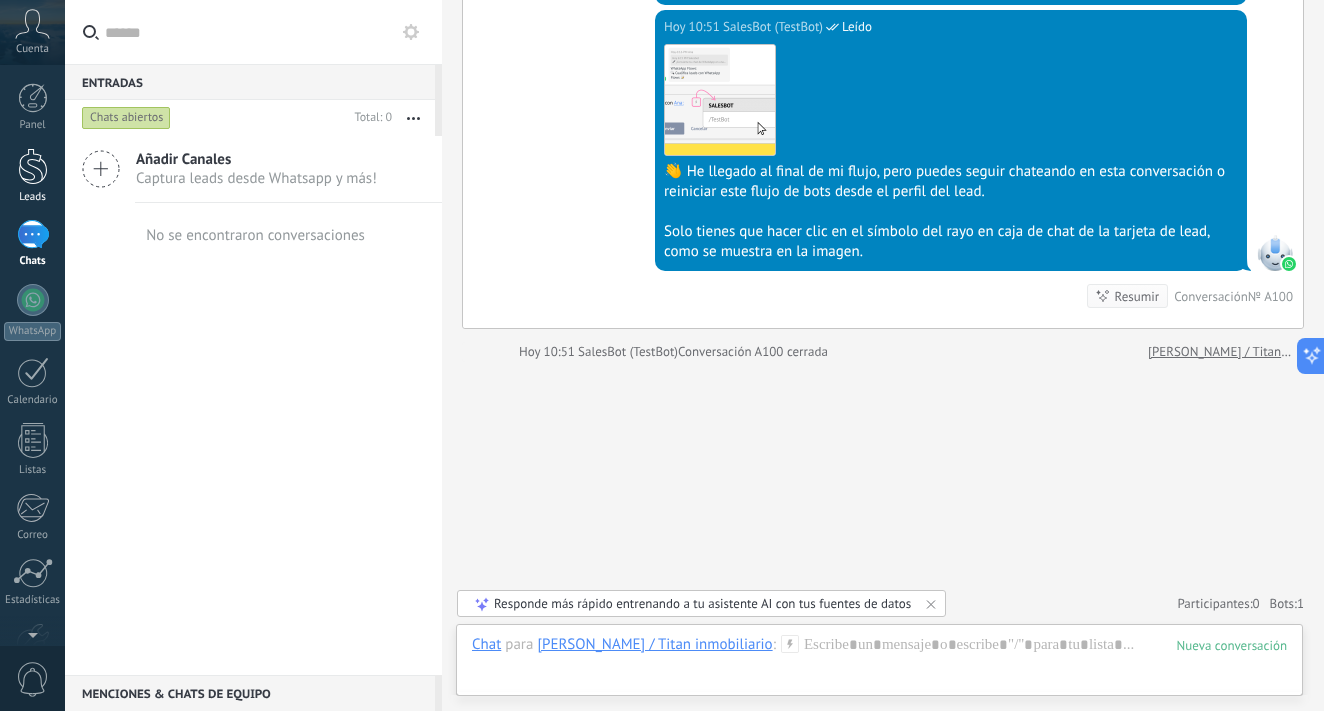 click at bounding box center (33, 166) 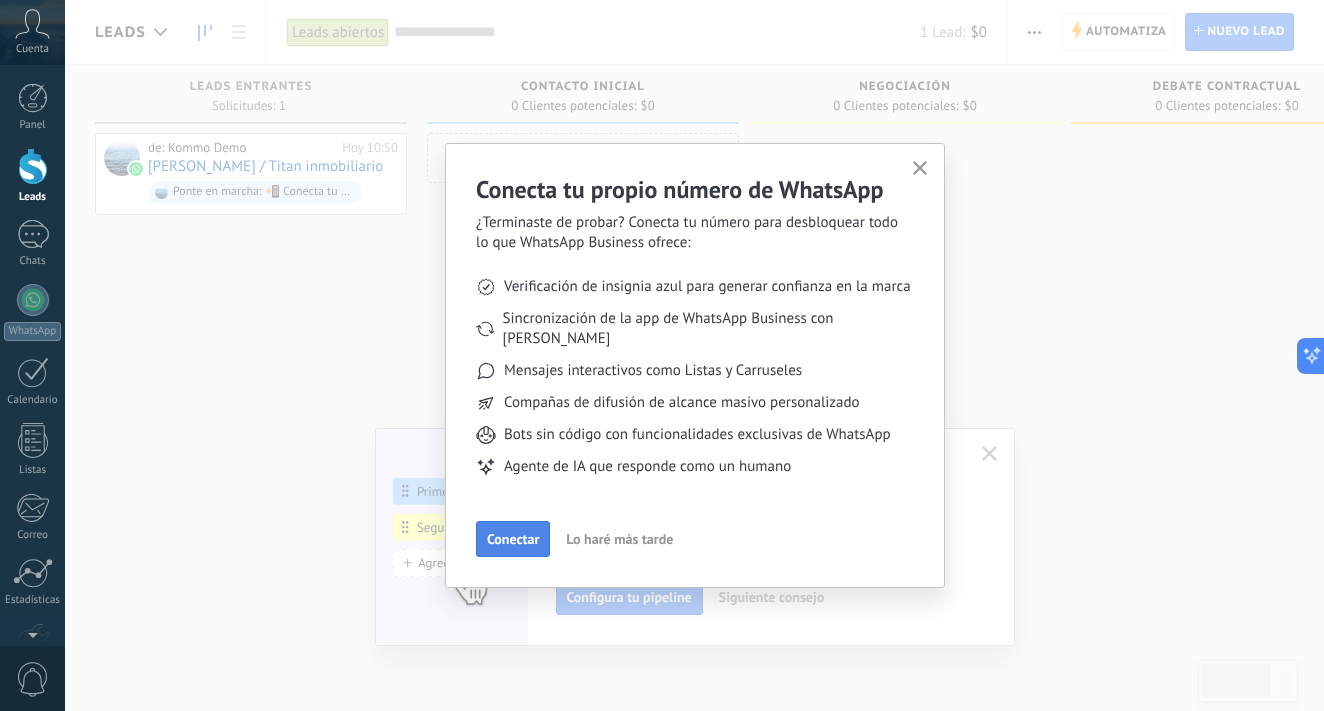 click on "Conectar" at bounding box center (513, 539) 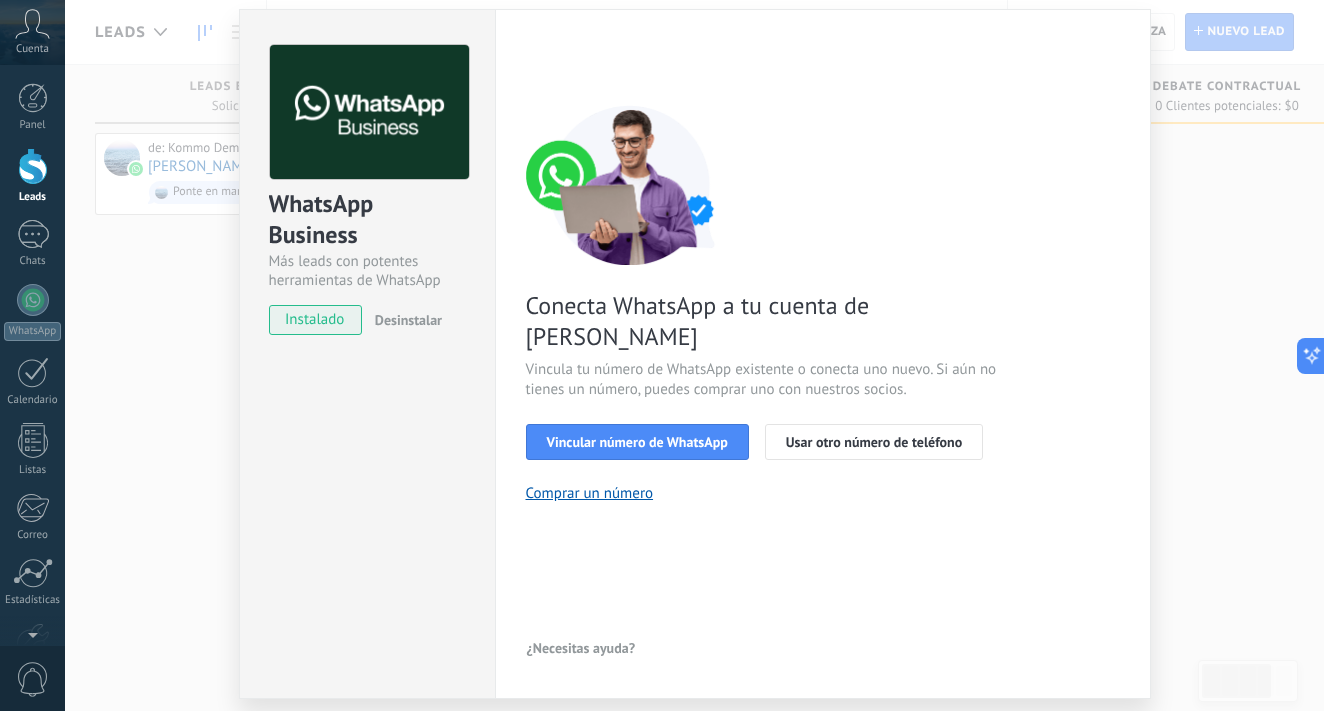 scroll, scrollTop: 62, scrollLeft: 0, axis: vertical 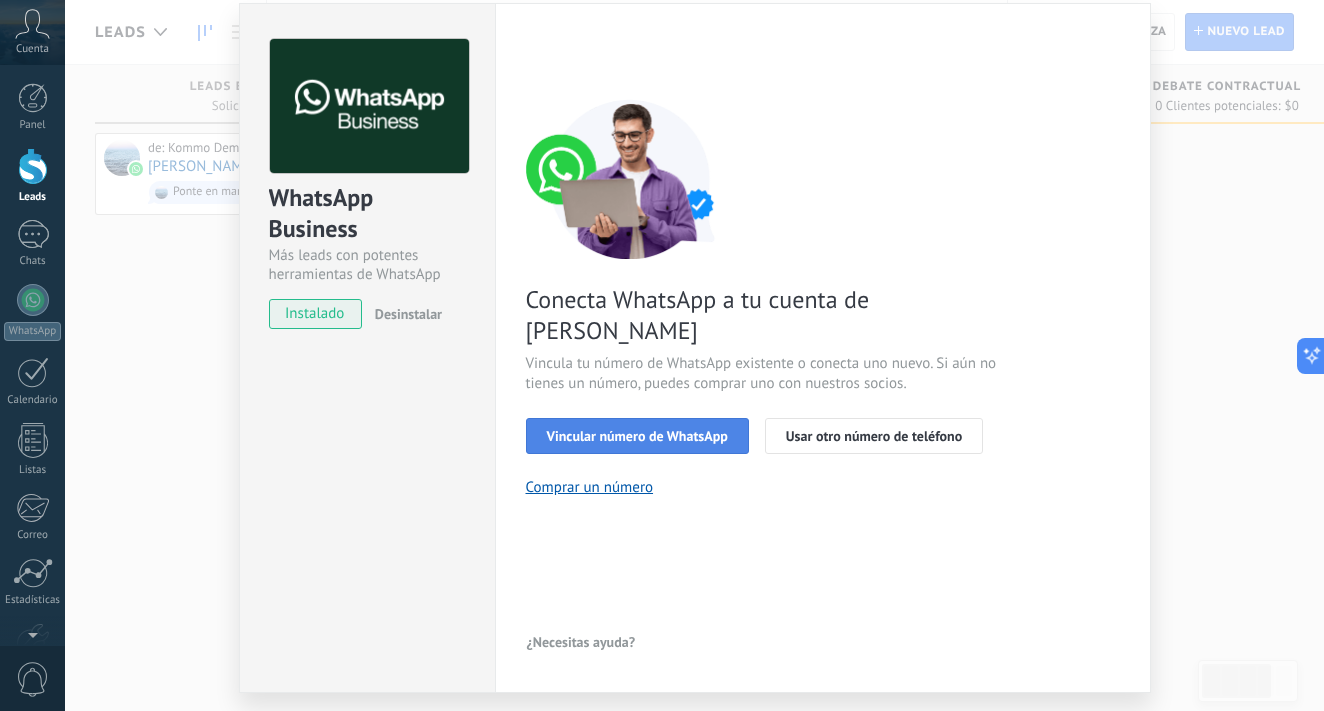 click on "Vincular número de WhatsApp" at bounding box center [637, 436] 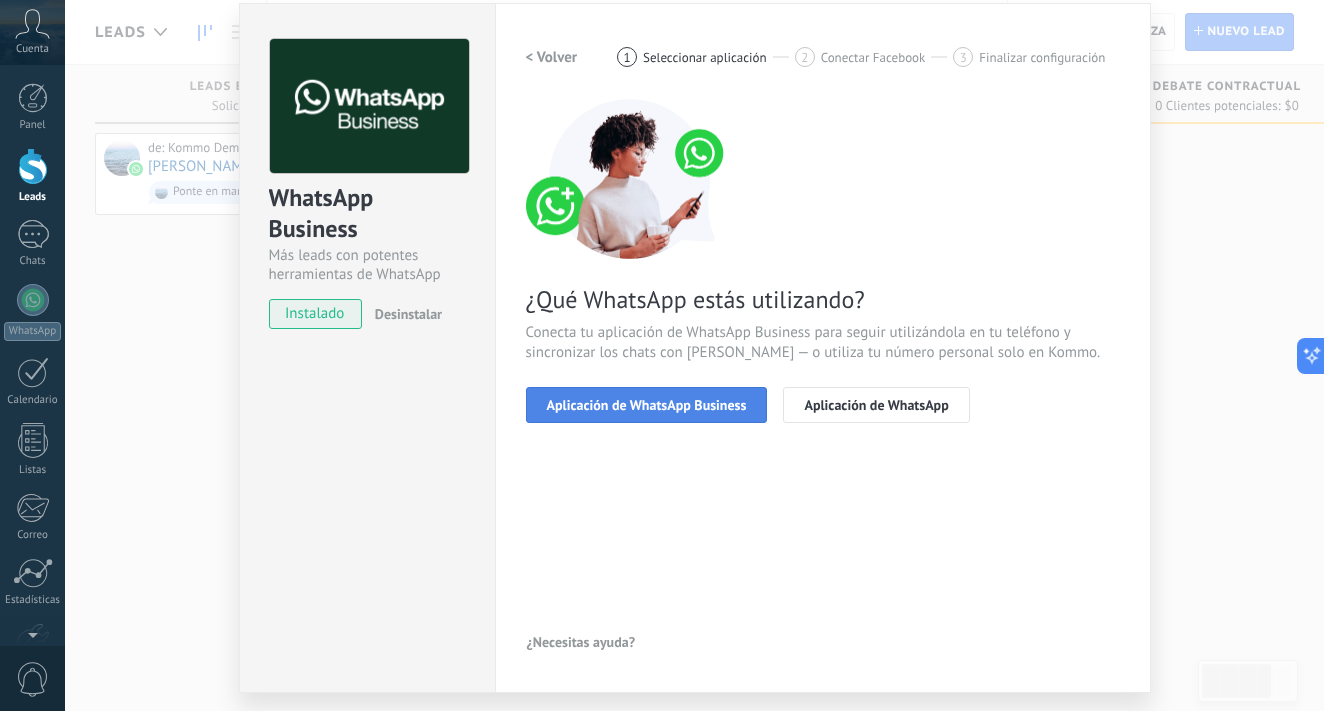 click on "Aplicación de WhatsApp Business" at bounding box center (647, 405) 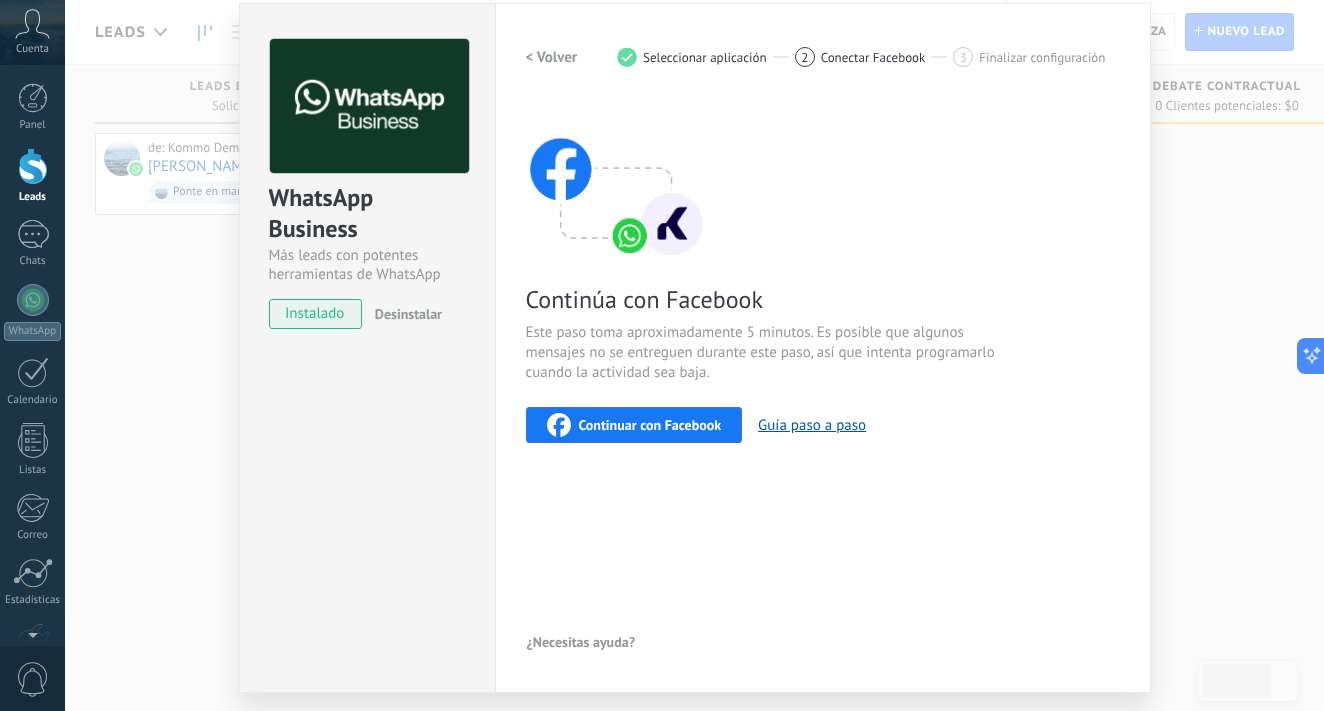 click on "Continuar con Facebook" at bounding box center [650, 425] 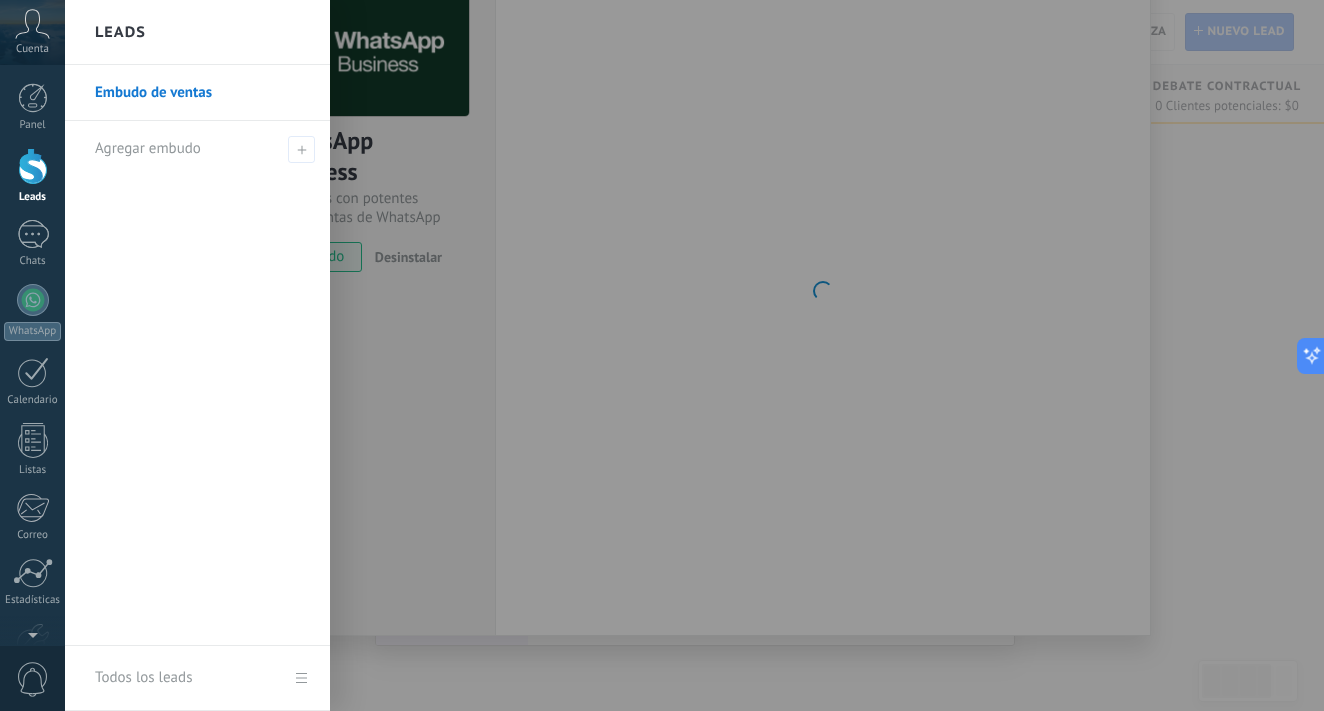 scroll, scrollTop: 119, scrollLeft: 0, axis: vertical 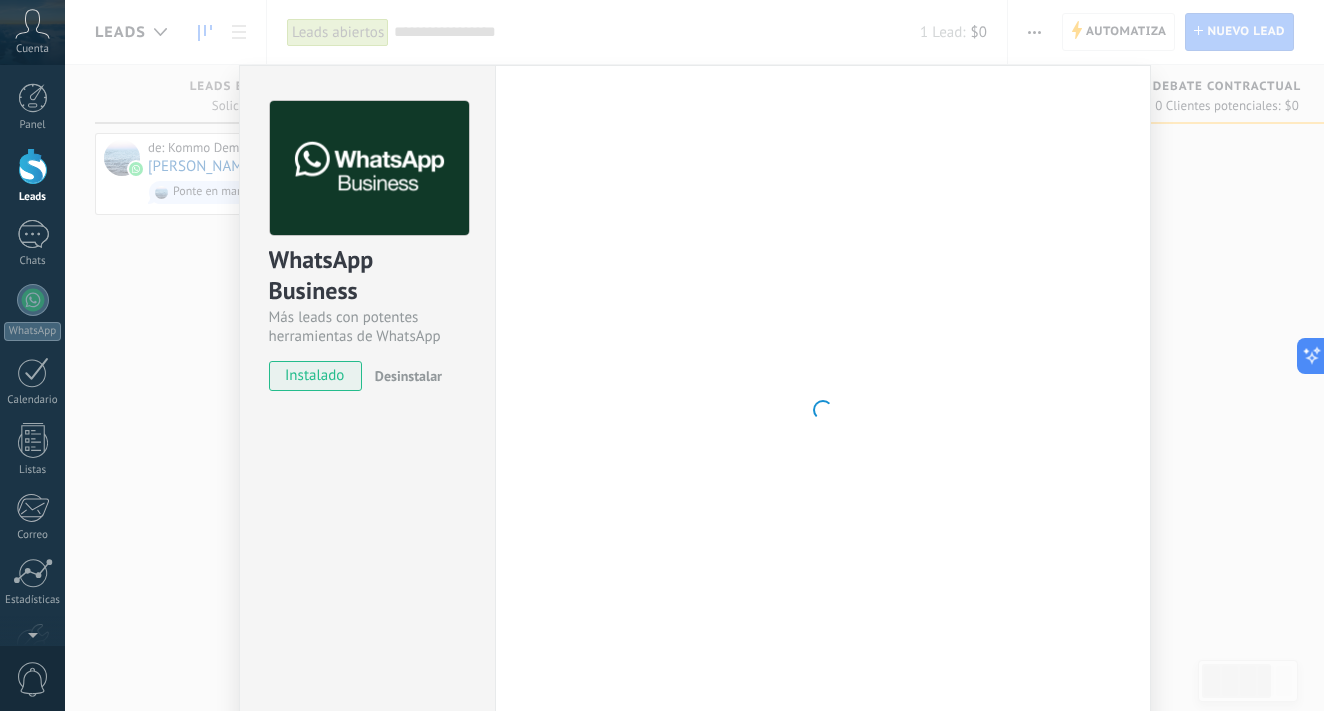 click on "instalado" at bounding box center [315, 376] 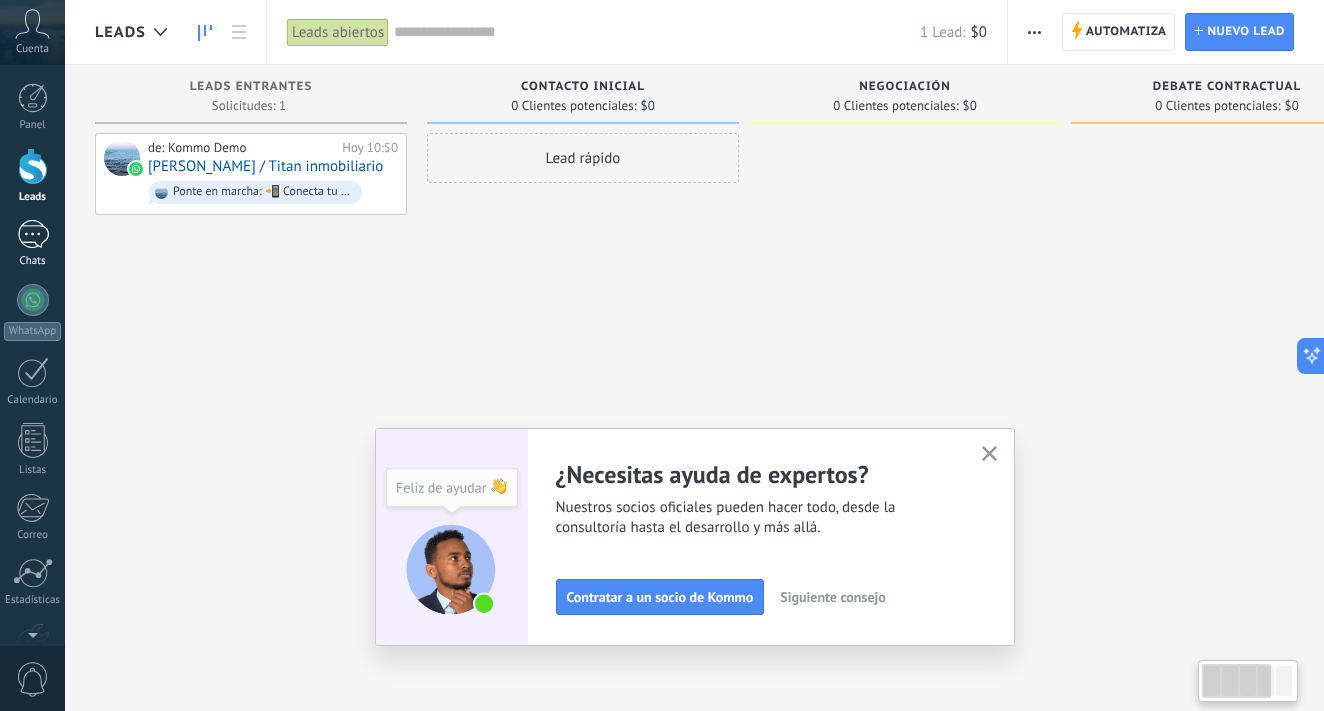 click on "1
Chats" at bounding box center (32, 244) 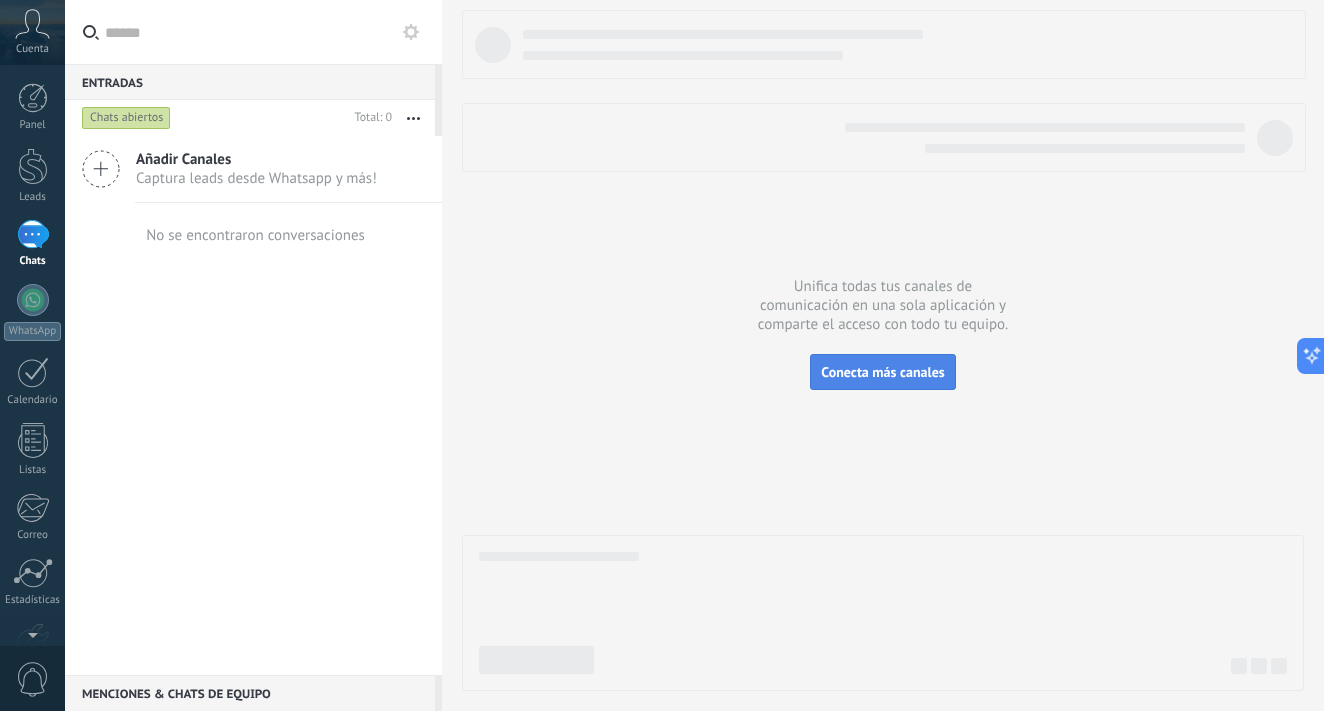 click on "Conecta más canales" at bounding box center (882, 372) 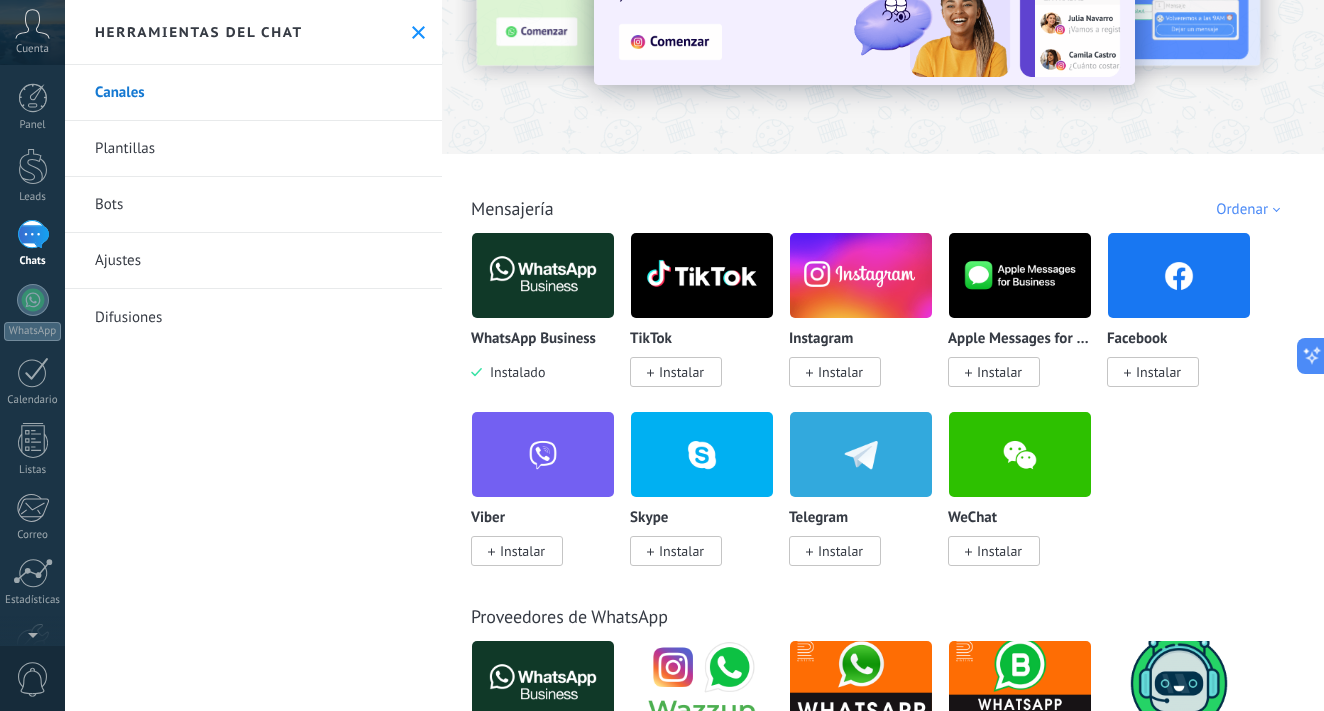 scroll, scrollTop: 181, scrollLeft: 0, axis: vertical 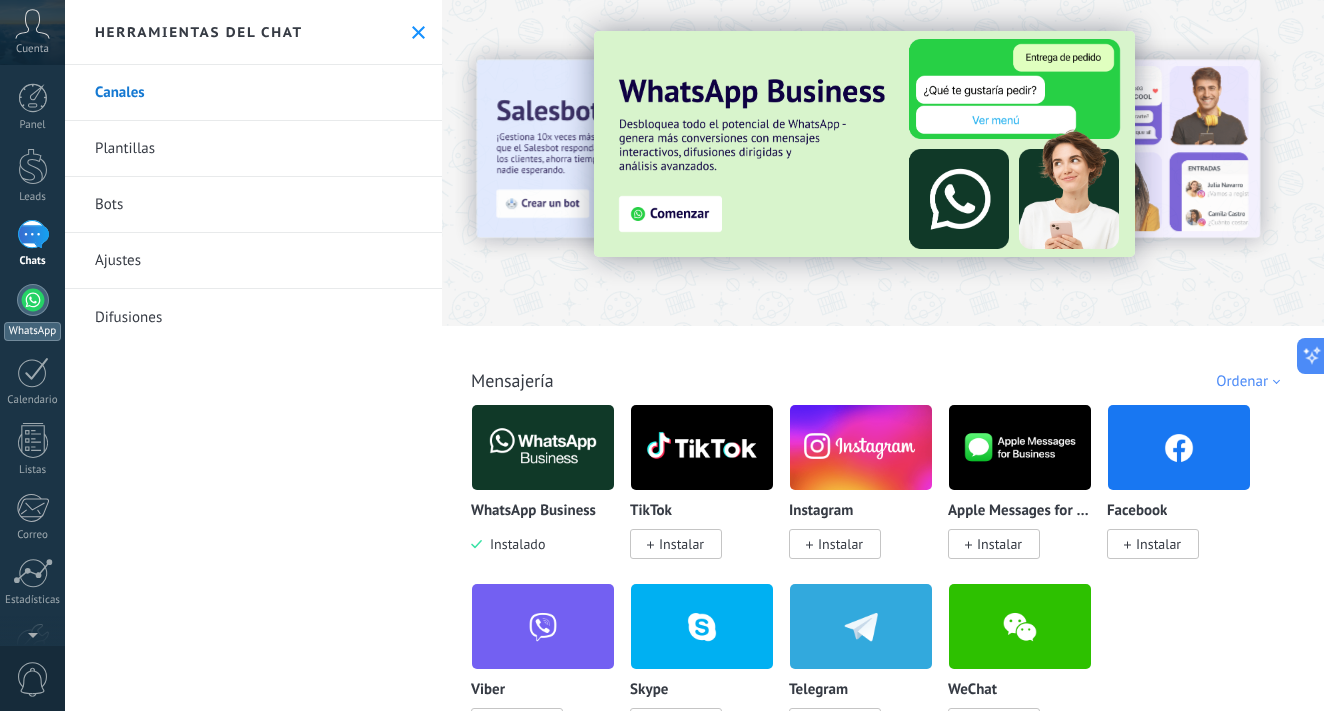 click on "WhatsApp" at bounding box center [32, 331] 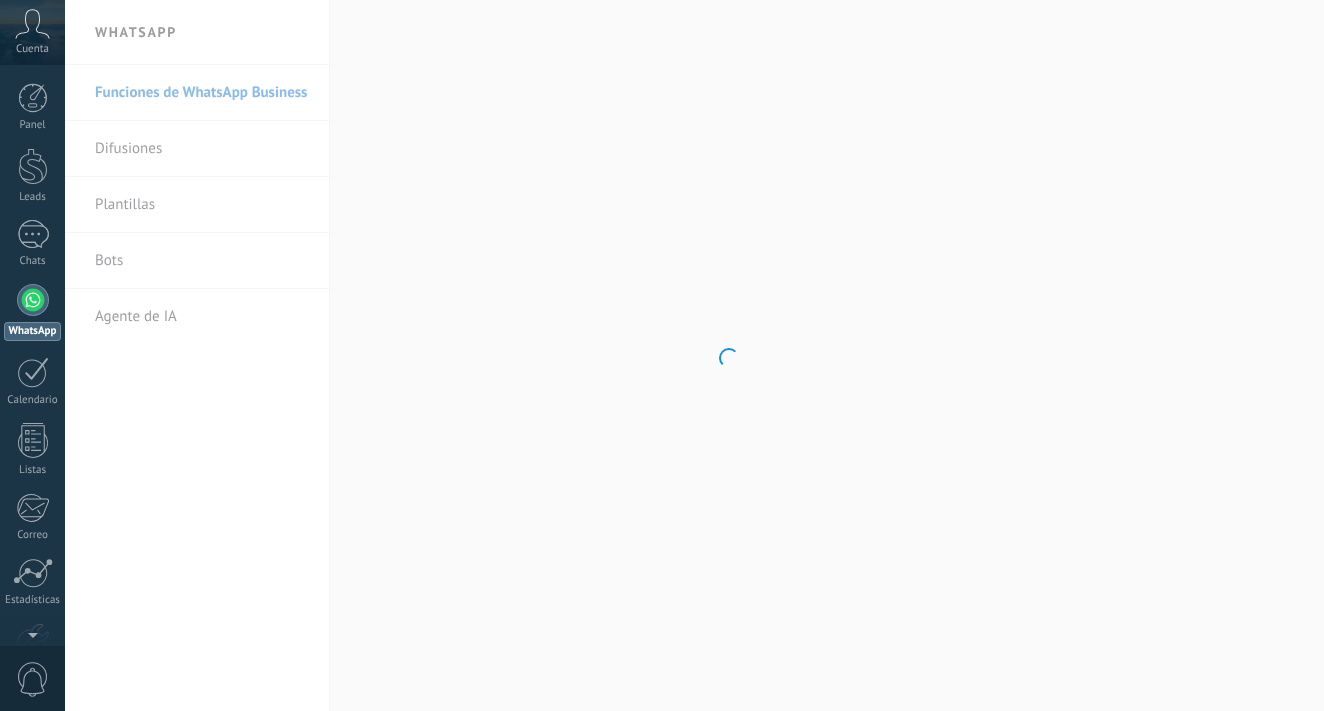 scroll, scrollTop: 0, scrollLeft: 0, axis: both 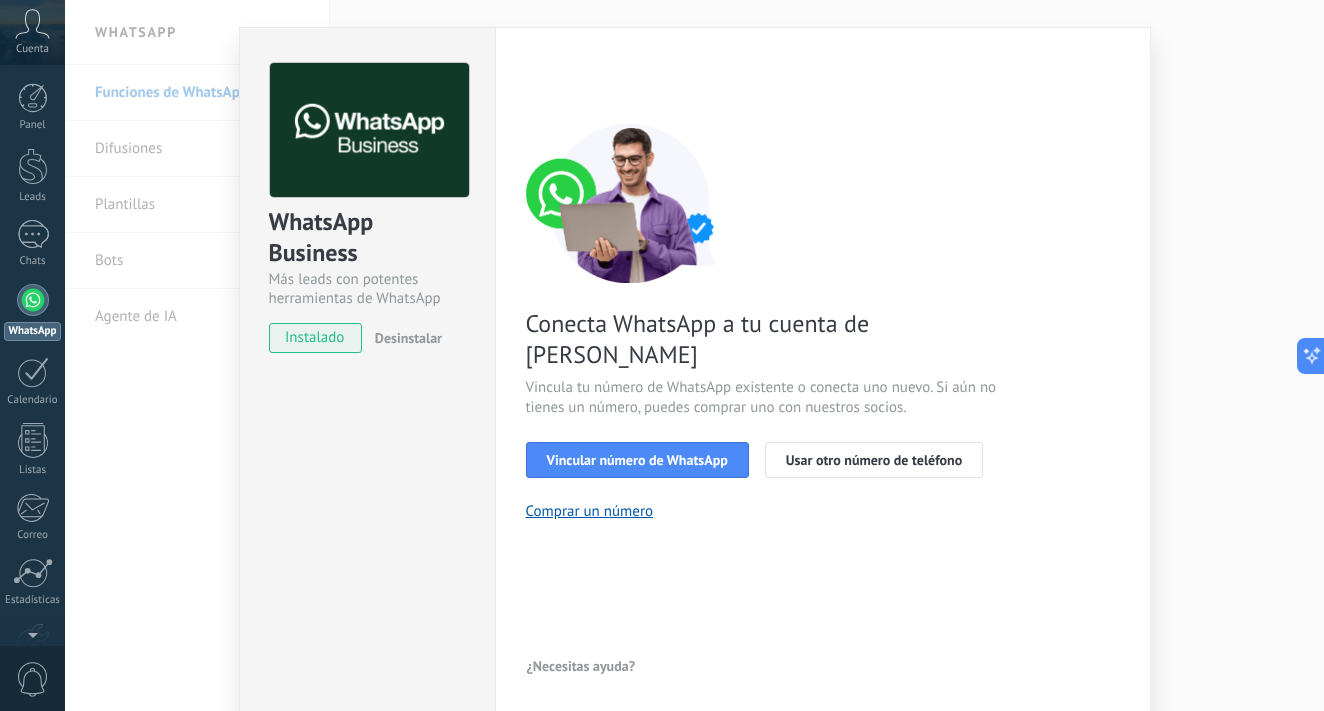 click on "Desinstalar" at bounding box center [408, 338] 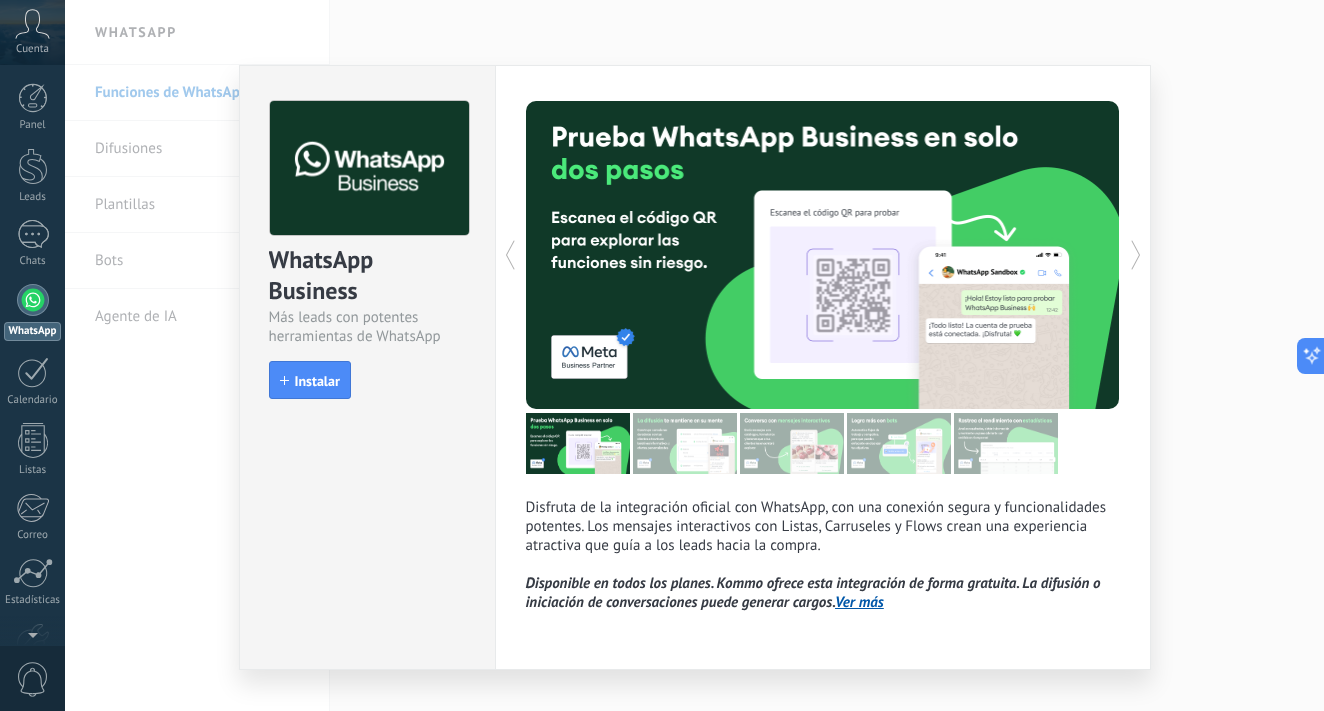 scroll, scrollTop: 0, scrollLeft: 0, axis: both 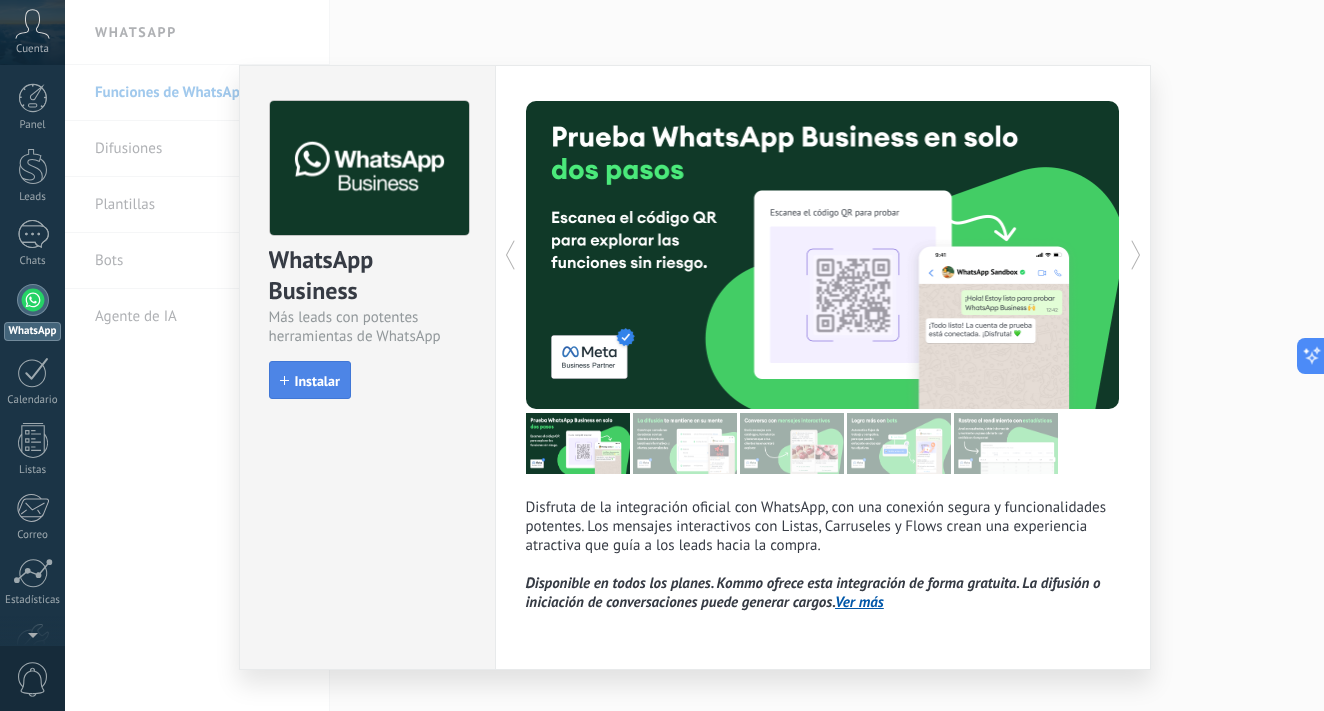 click on "Instalar" at bounding box center [317, 381] 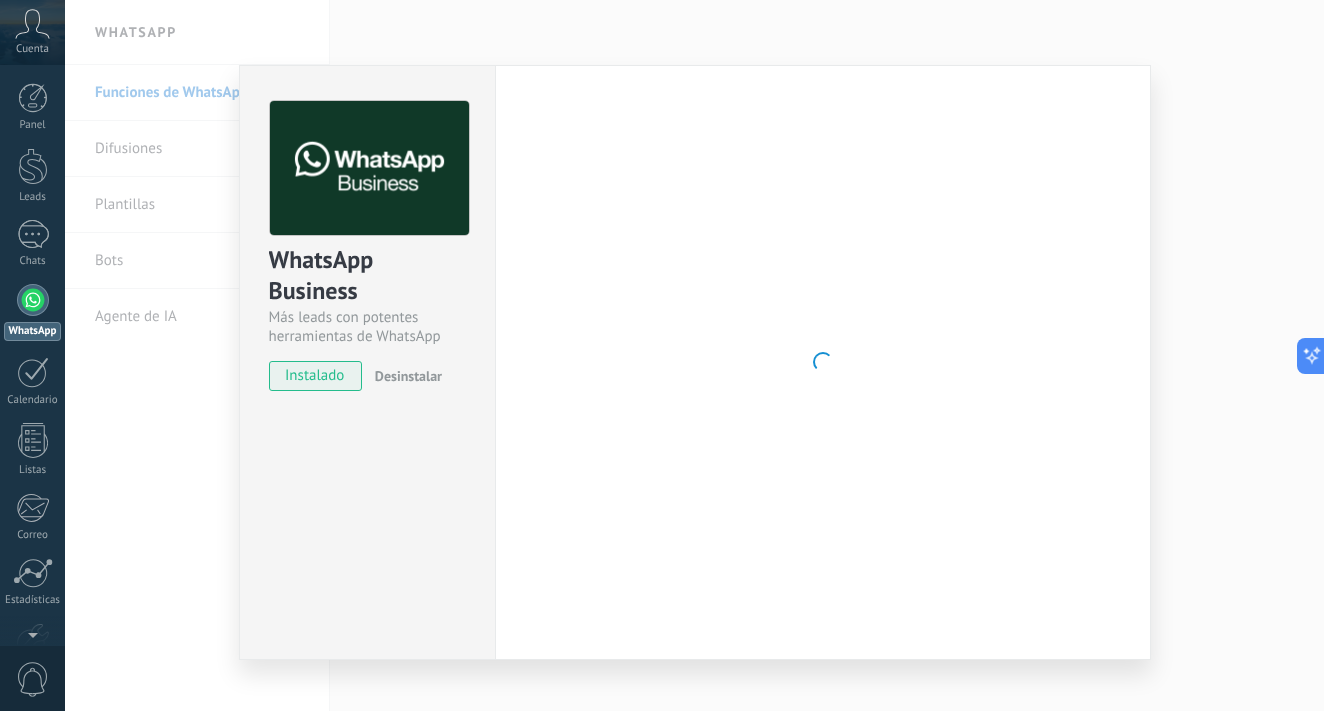click on "instalado" at bounding box center (315, 376) 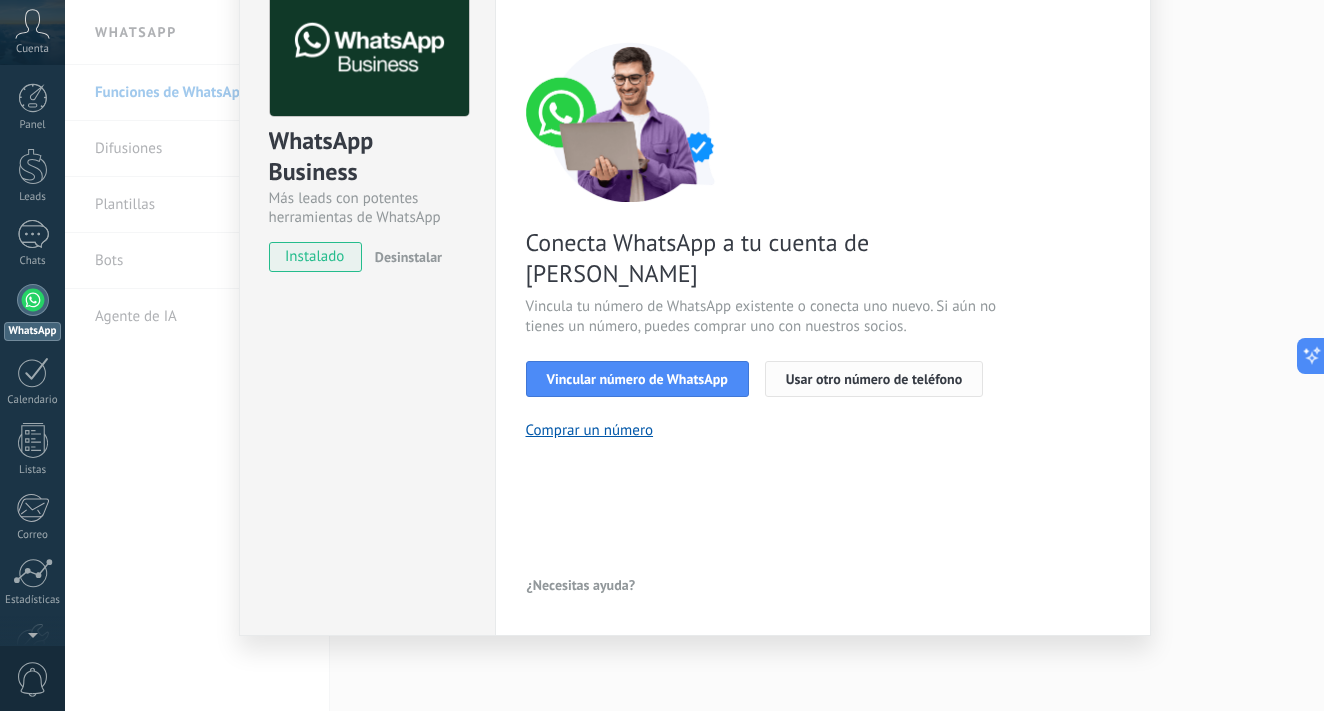 scroll, scrollTop: 119, scrollLeft: 0, axis: vertical 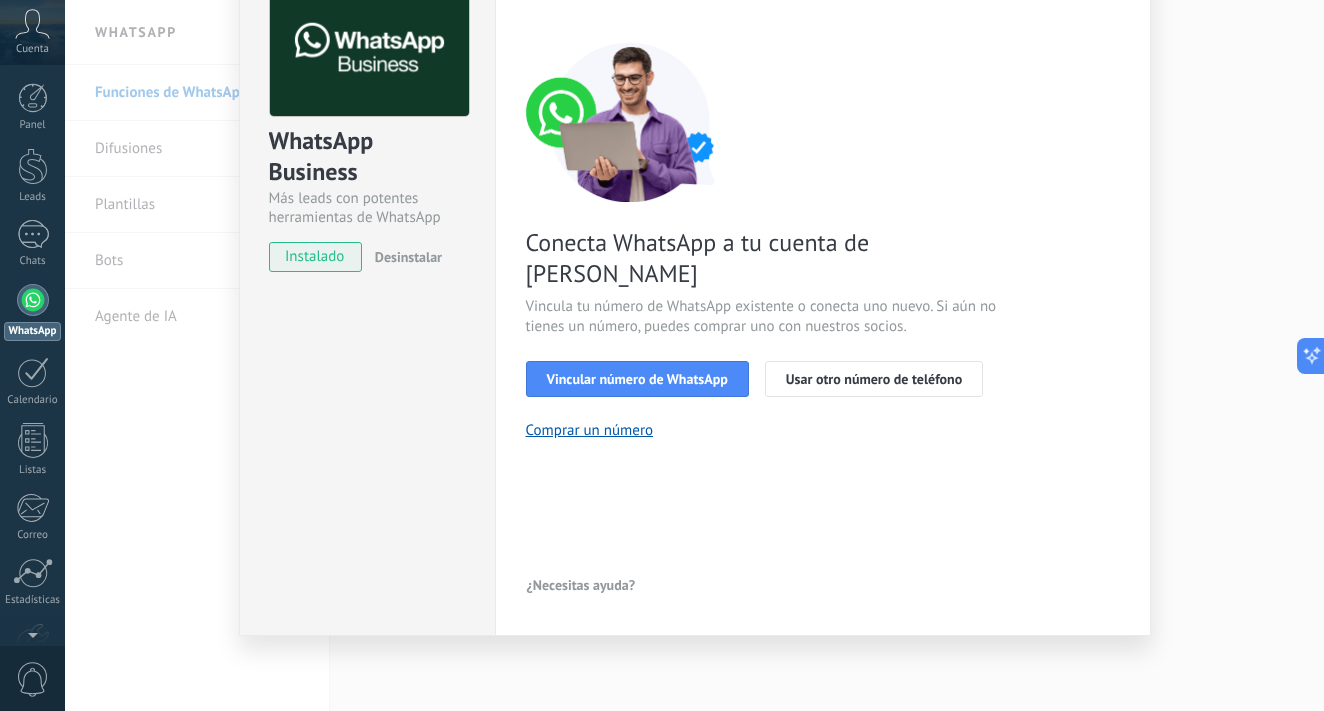 click on "WhatsApp Business Más leads con potentes herramientas de WhatsApp instalado Desinstalar Configuraciones Autorizaciones This tab logs the users who have granted integration access to this account. If you want to to remove a user's ability to send requests to the account on behalf of this integration, you can revoke access. If access is revoked from all users, the integration will stop working. This app is installed, but no one has given it access yet. WhatsApp Cloud API más _:  Guardar < Volver 1 Seleccionar aplicación 2 Conectar Facebook  3 Finalizar configuración Conecta WhatsApp a tu cuenta de Kommo Vincula tu número de WhatsApp existente o conecta uno nuevo. Si aún no tienes un número, puedes comprar uno con nuestros socios. Vincular número de WhatsApp Usar otro número de teléfono Comprar un número ¿Necesitas ayuda?" at bounding box center (694, 355) 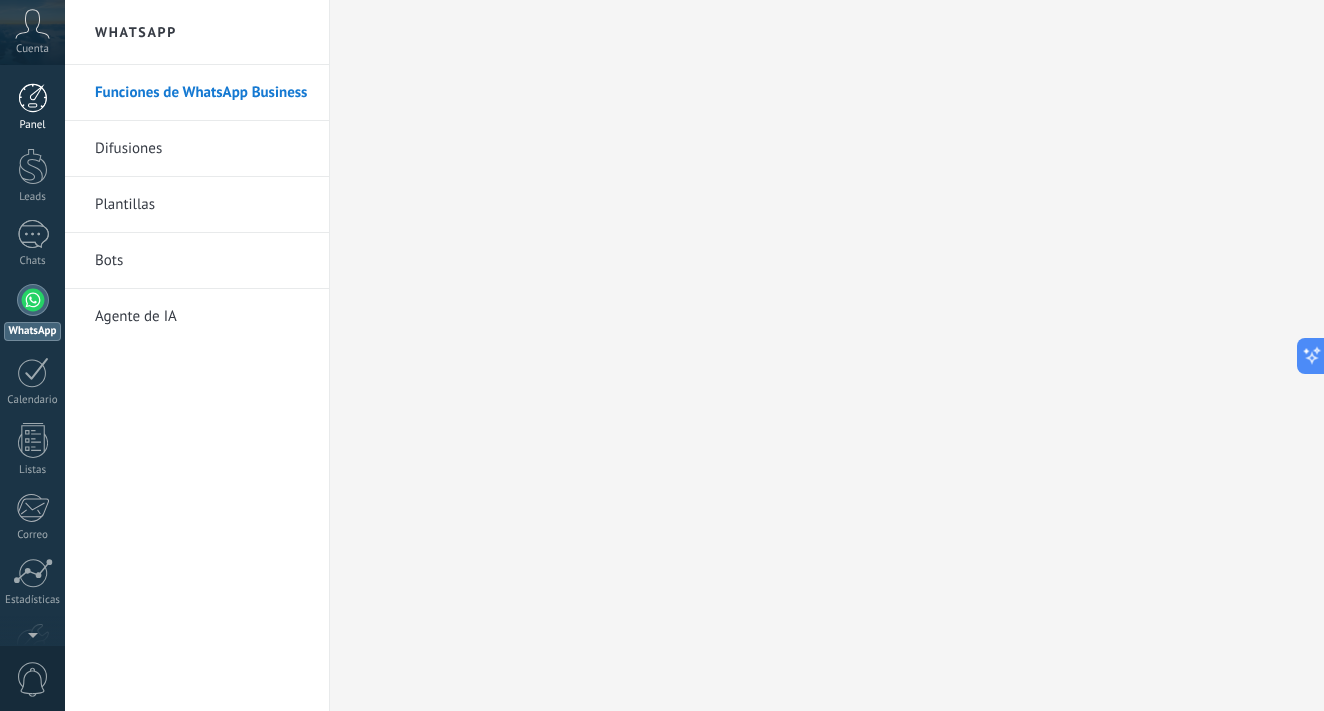 click at bounding box center [33, 98] 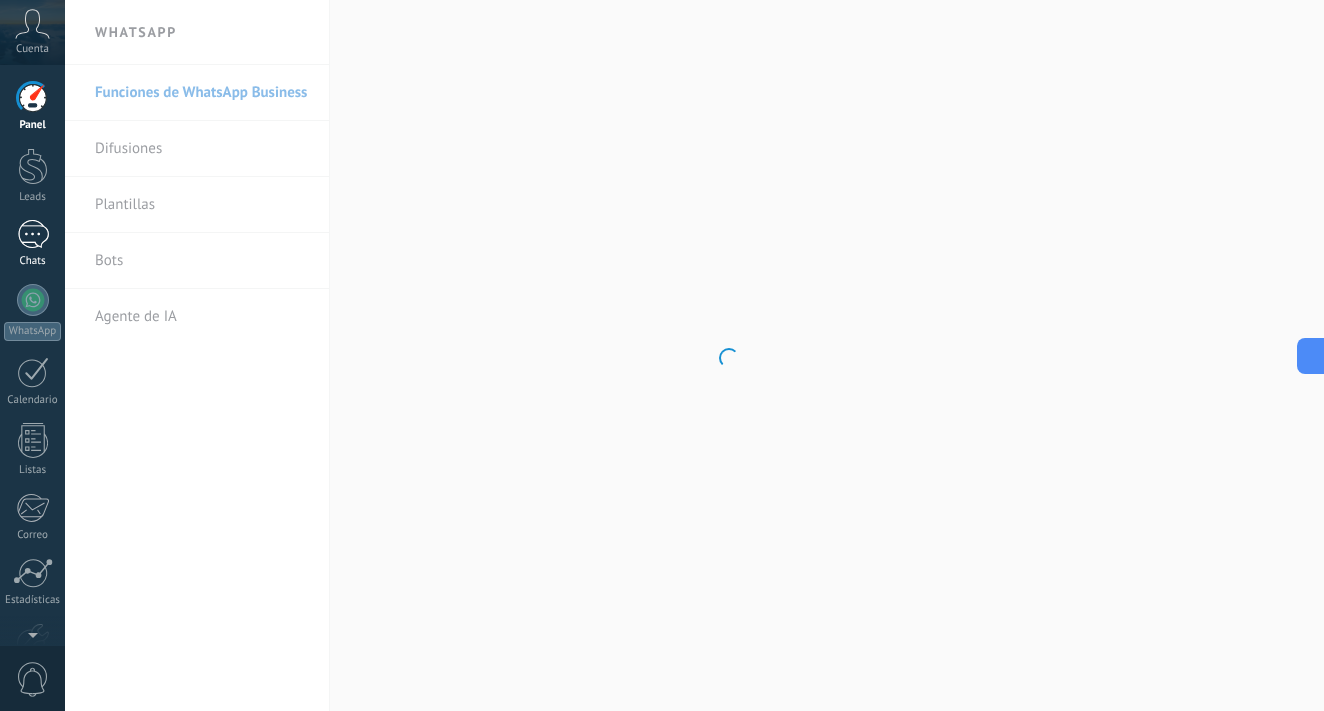 click on "Chats" at bounding box center (32, 244) 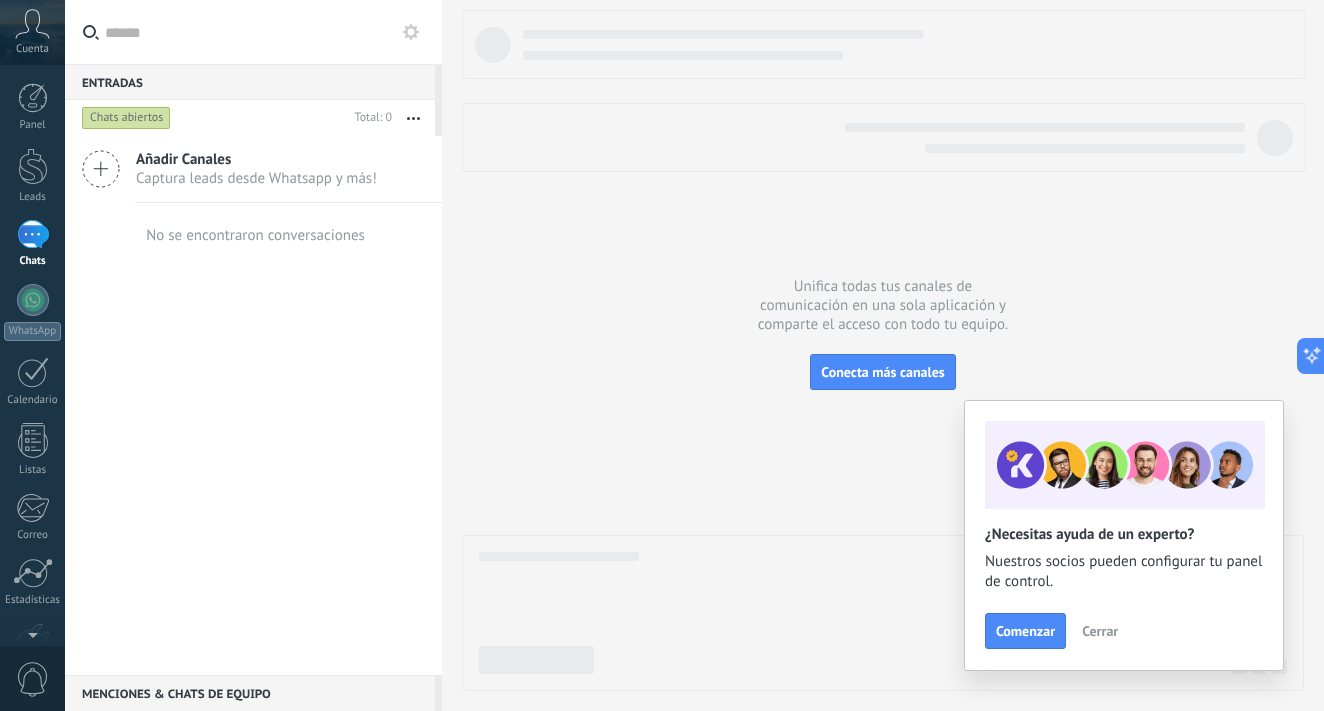 click at bounding box center [883, 350] 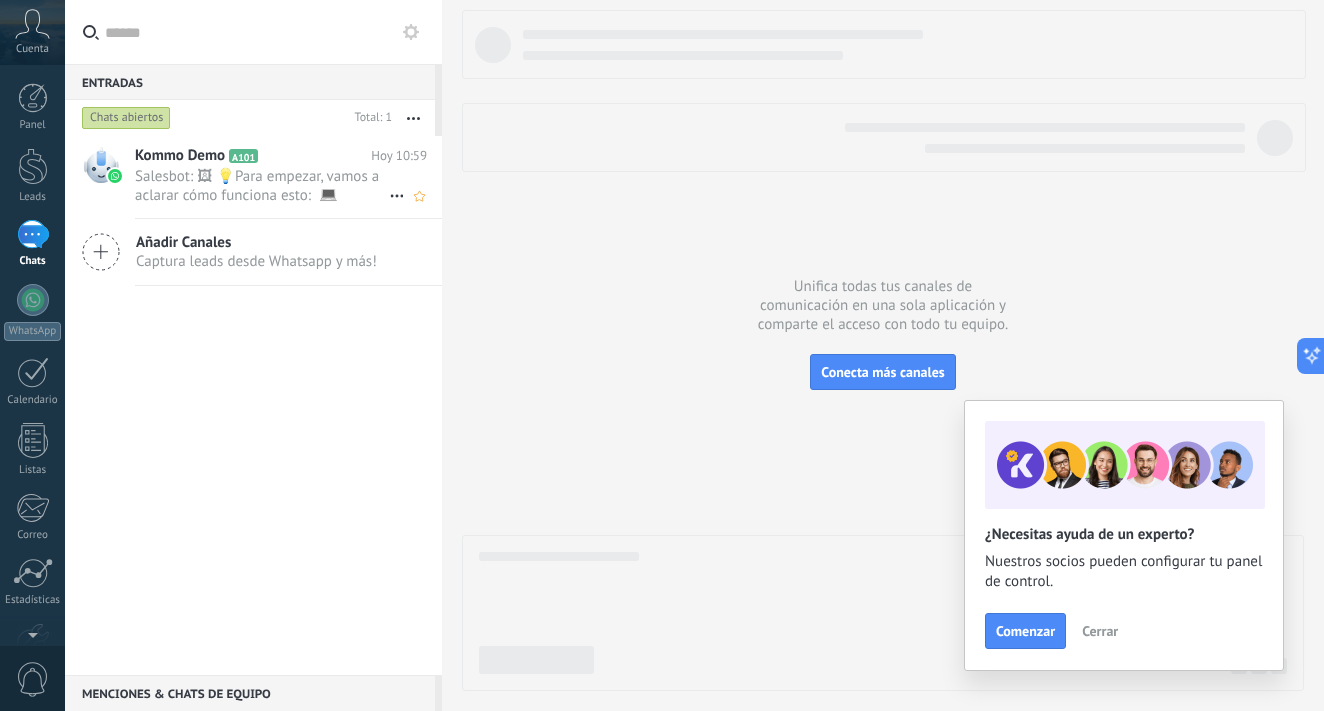 click on "Salesbot: 🖼 💡Para empezar, vamos a aclarar cómo funciona esto:
💻 Kommo = La vista del Agente - La tarjeta de lead representa la perspectiva del agente.
📱 Móvil = La vista del Cliente - El móvil representa la perspectiva del cliente.
Ahora, ¡ya estás listo para comprobar las últimas e interesantes funciones de WhatsApp!
Selecciona el botón "¡Lo tengo!" para continuar." at bounding box center (262, 186) 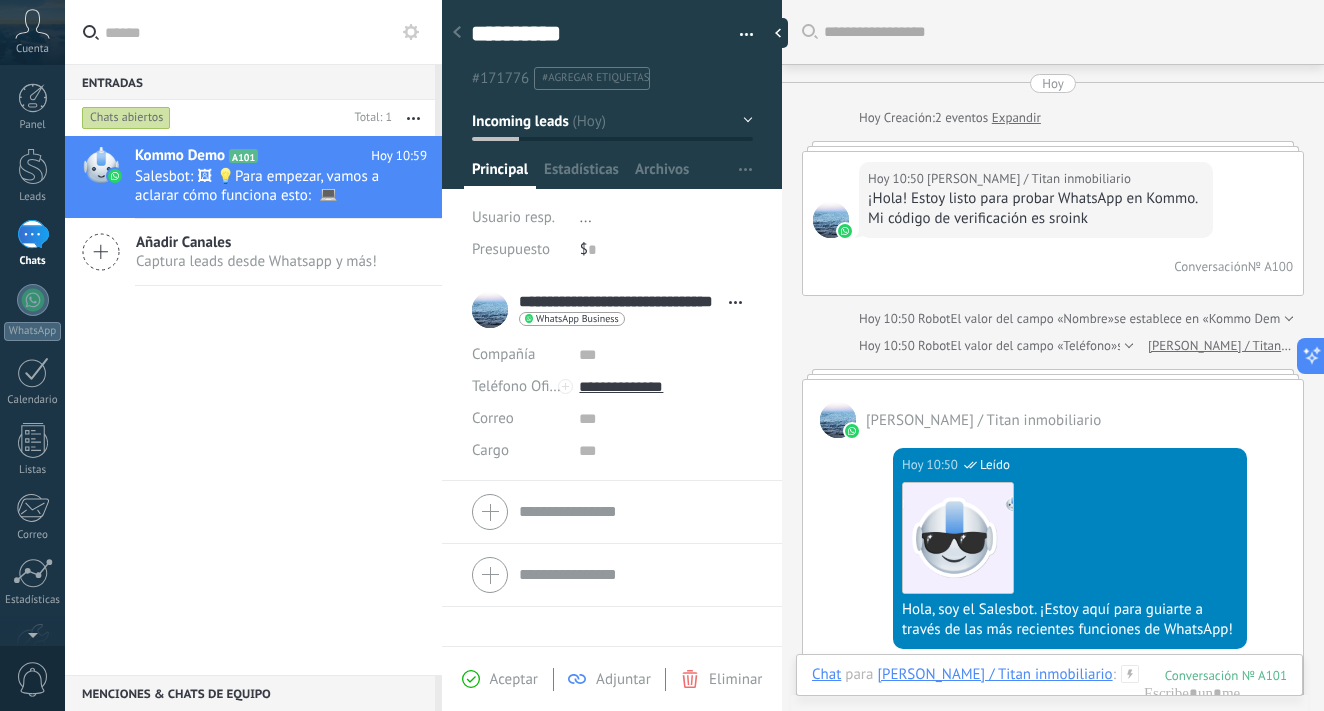 scroll, scrollTop: 2461, scrollLeft: 0, axis: vertical 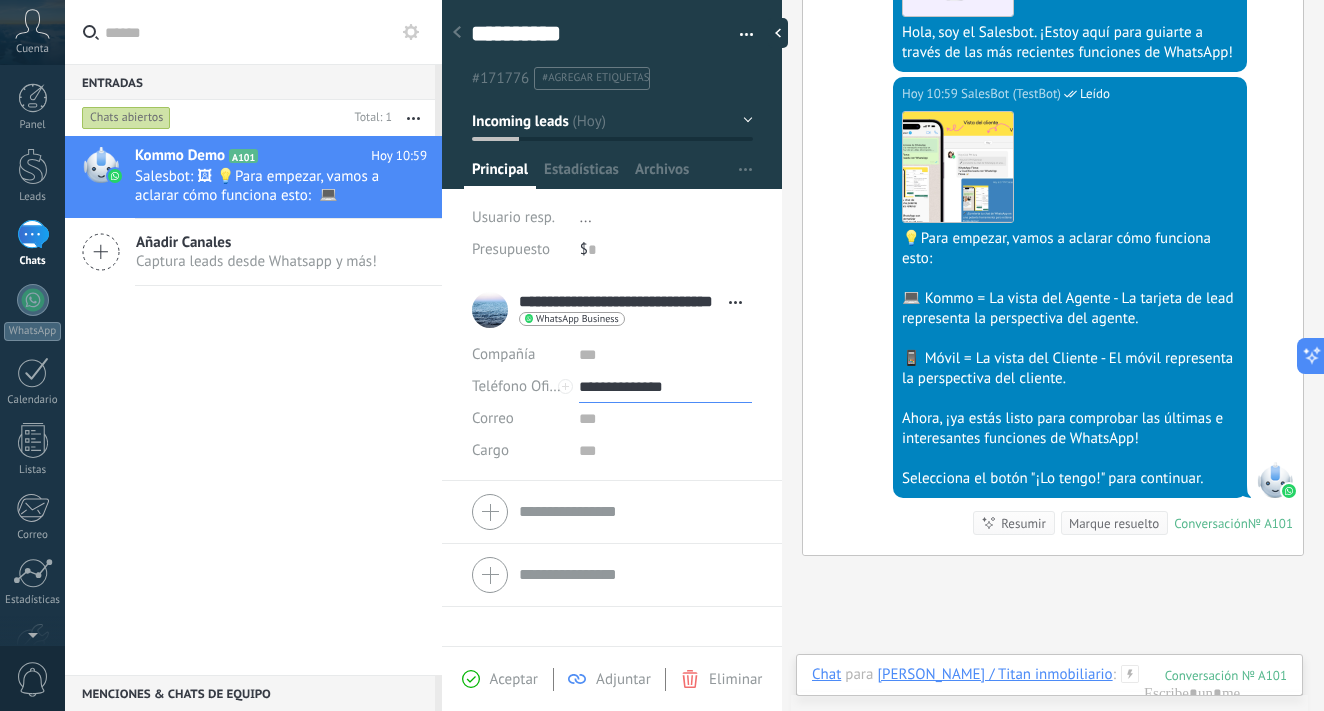 click on "**********" at bounding box center (665, 387) 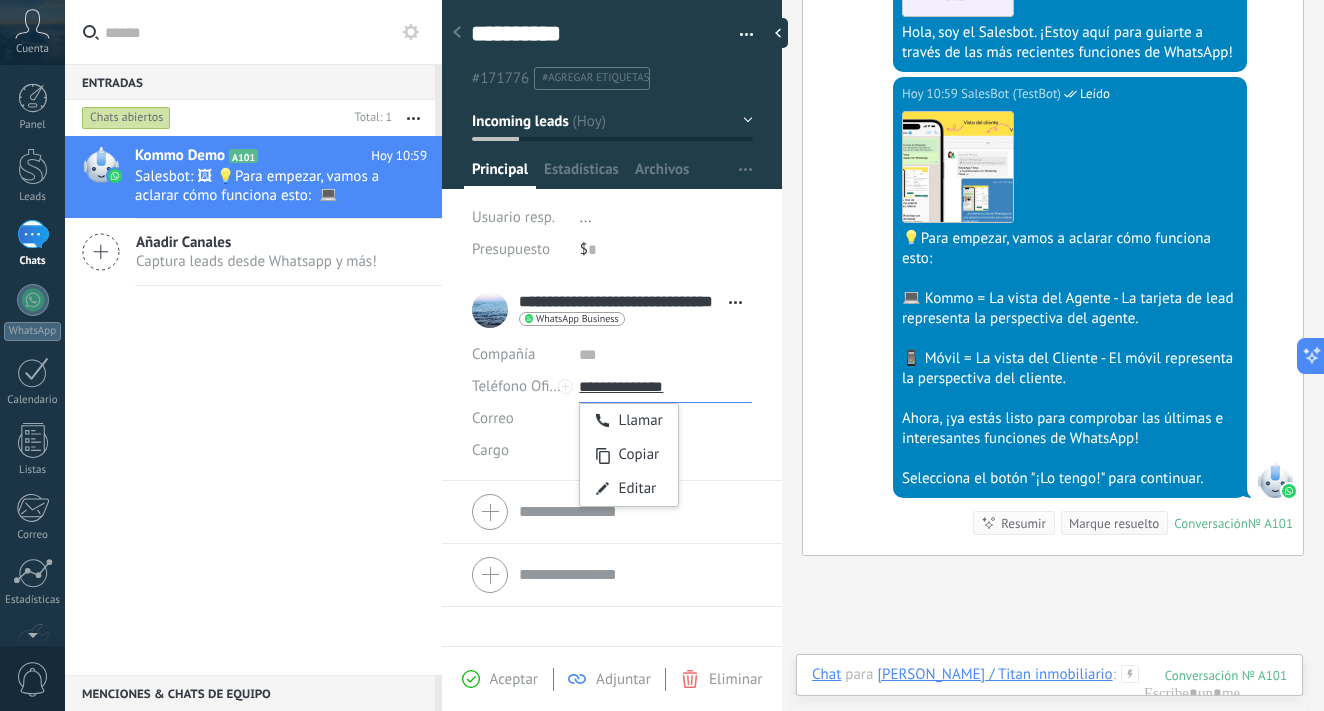 click on "**********" at bounding box center [665, 387] 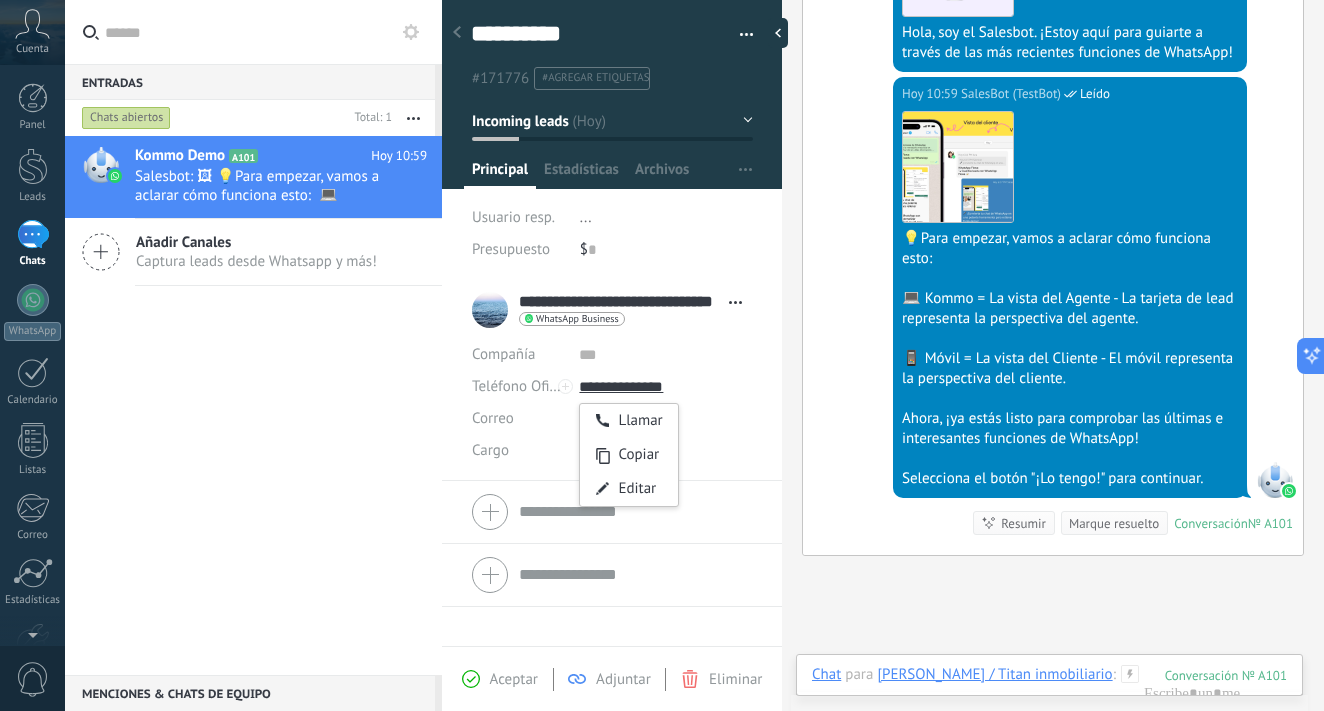 click on "**********" at bounding box center [612, 310] 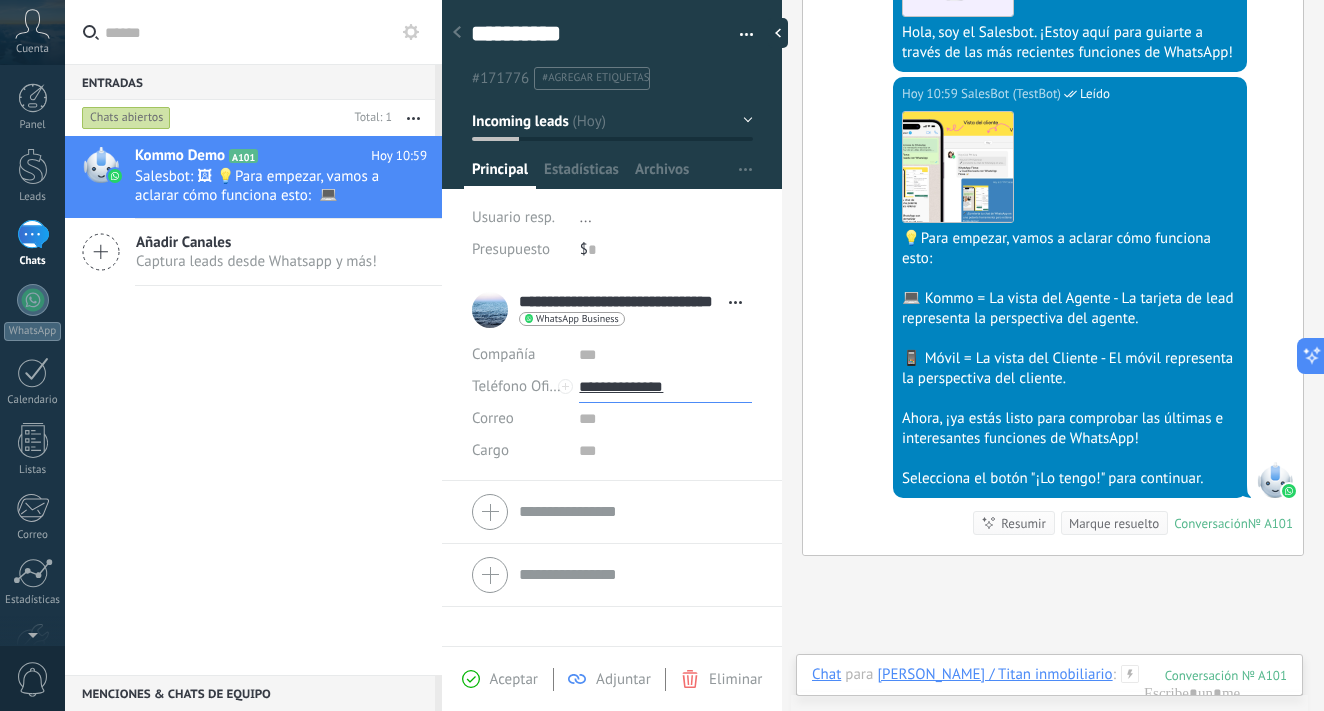 drag, startPoint x: 707, startPoint y: 385, endPoint x: 601, endPoint y: 394, distance: 106.381386 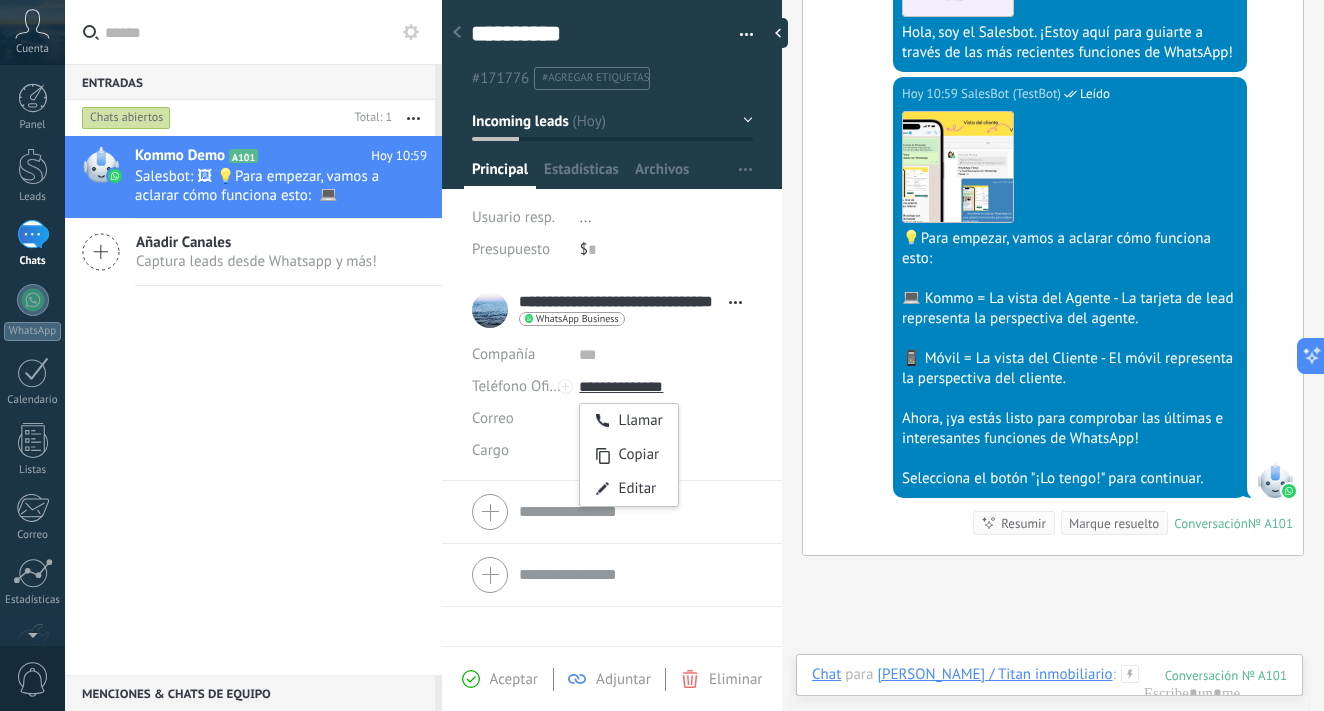 click on "Kommo Demo
A101
[DATE] 10:59
Salesbot: 🖼 💡Para empezar, vamos a aclarar cómo funciona esto:
💻 Kommo = La vista del Agente - La tarjeta de lead representa la perspectiva del agente.
📱 Móvil = La vista del Cliente - El móvil representa la perspectiva del cliente.
Ahora, ¡ya estás listo para comprobar las últimas e interesantes funciones de WhatsApp!
Selecciona el botón "¡Lo tengo!" para continuar." at bounding box center [253, 405] 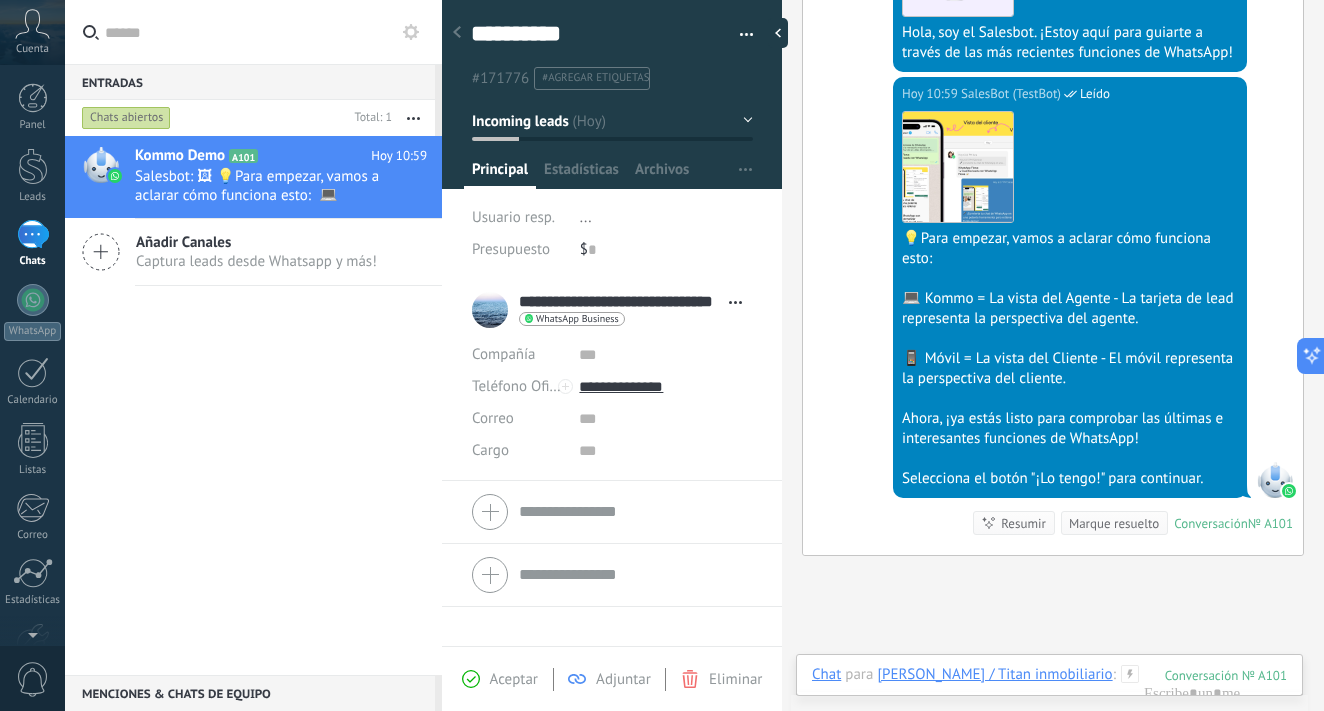 click on "Aceptar" at bounding box center (514, 679) 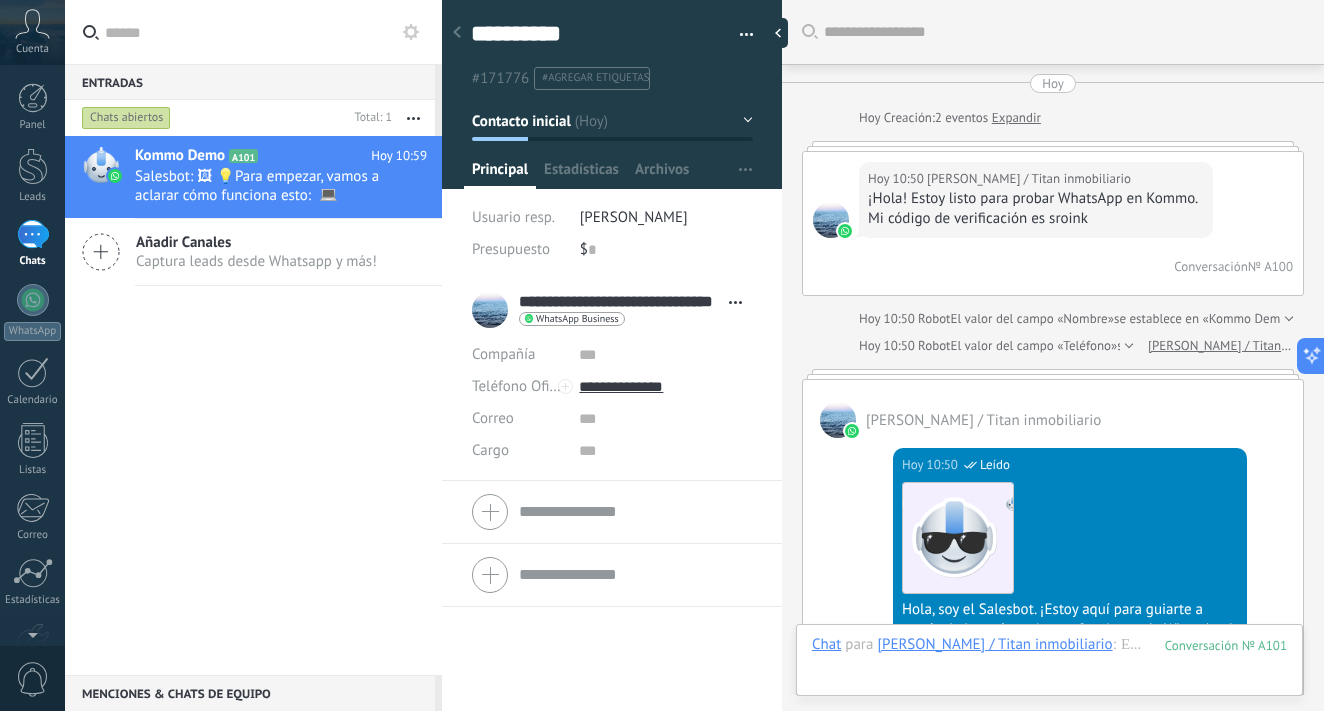 scroll, scrollTop: 30, scrollLeft: 0, axis: vertical 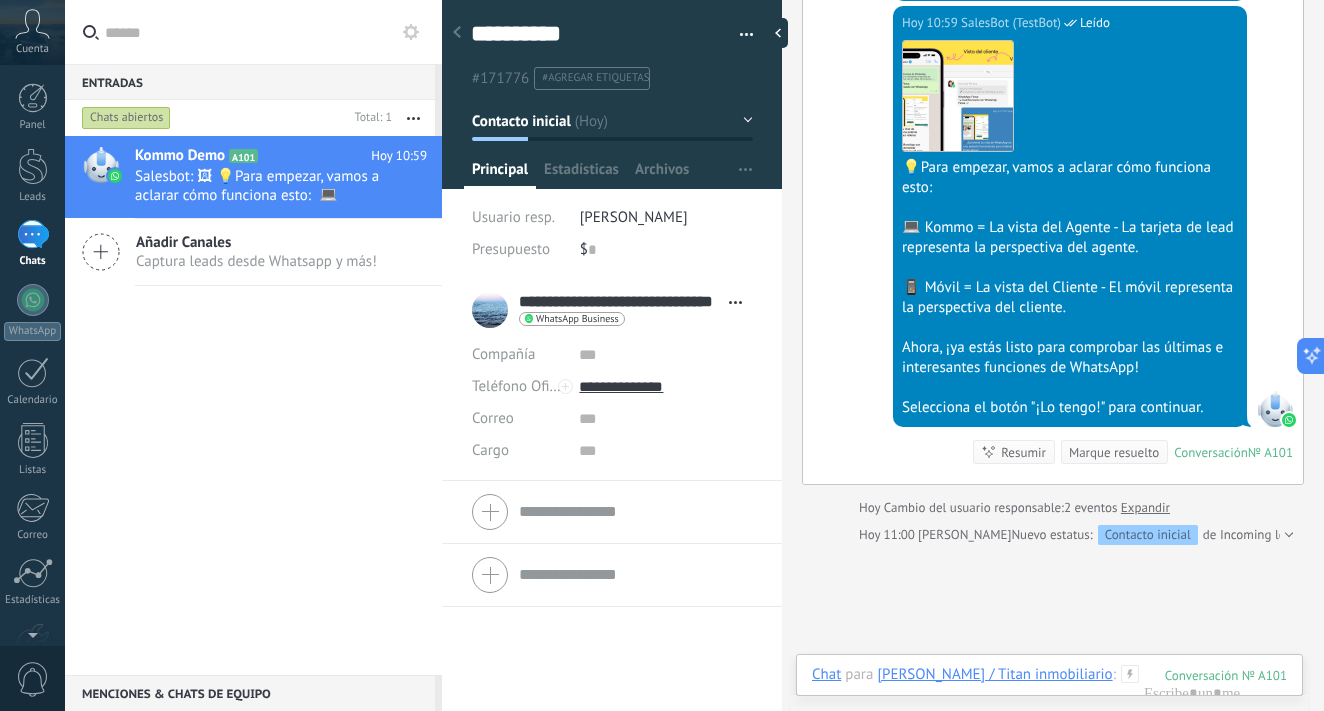 click on "[DATE] 10:59 SalesBot (TestBot)  Leído Descargar 💡Para empezar, vamos a aclarar cómo funciona esto:    💻 Kommo = La vista del Agente - La tarjeta de lead representa la perspectiva del agente.   📱 Móvil = La vista del Cliente - El móvil representa la perspectiva del cliente.   Ahora, ¡ya estás listo para comprobar las últimas e interesantes funciones de WhatsApp!    Selecciona el botón "¡Lo tengo!" para continuar. Conversación  № A101 Conversación № A101 Resumir Resumir Marque resuelto" at bounding box center (1053, 245) 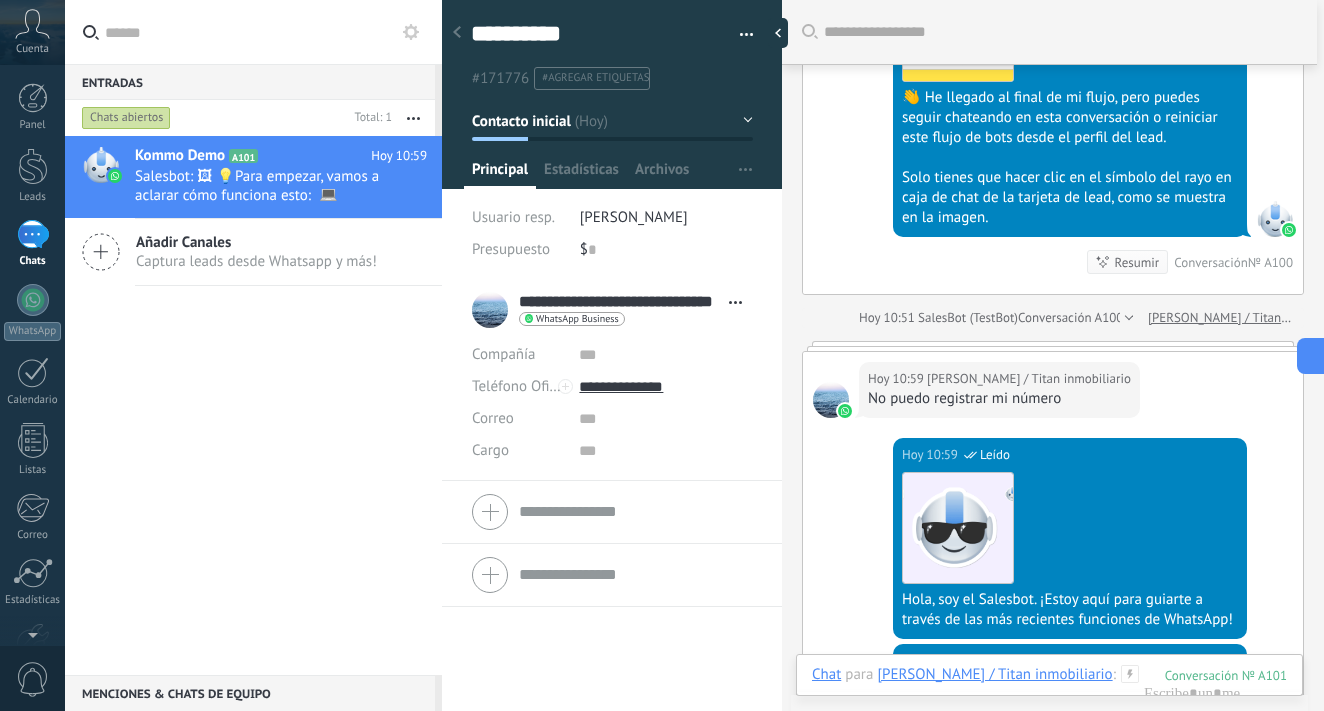 scroll, scrollTop: 1867, scrollLeft: 0, axis: vertical 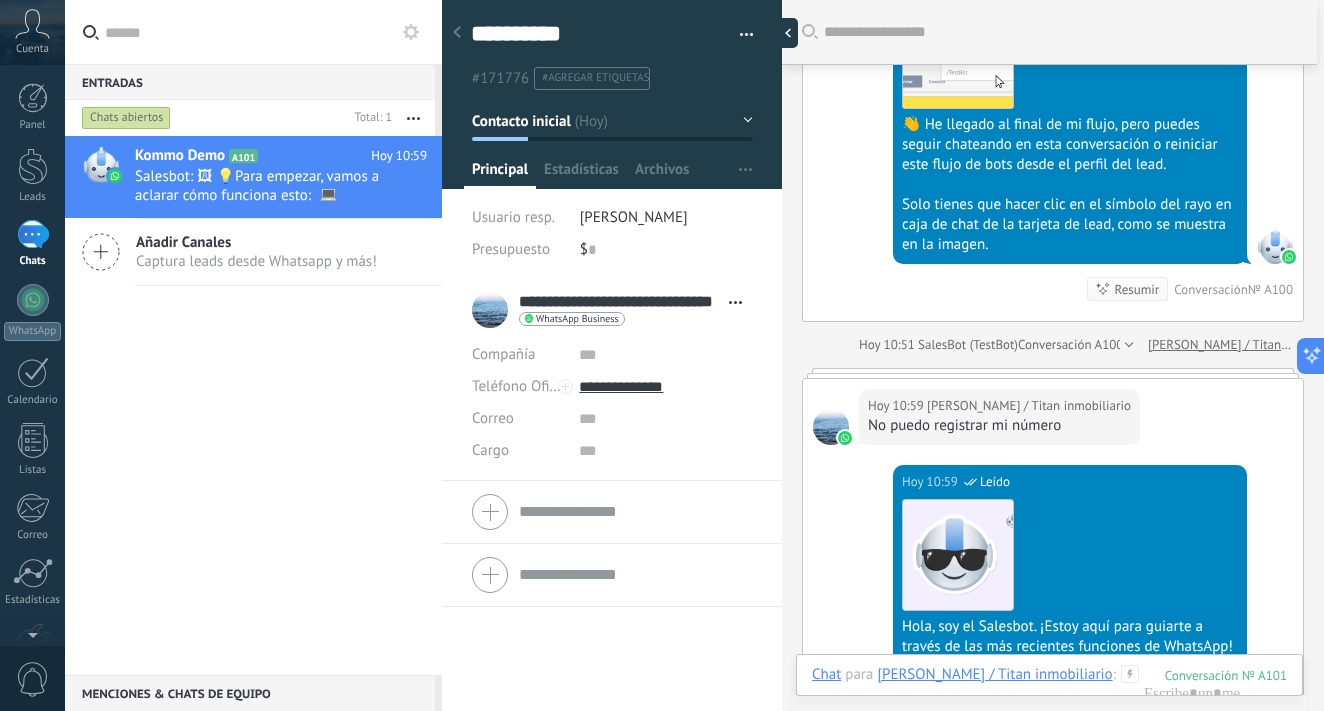 click at bounding box center [783, 33] 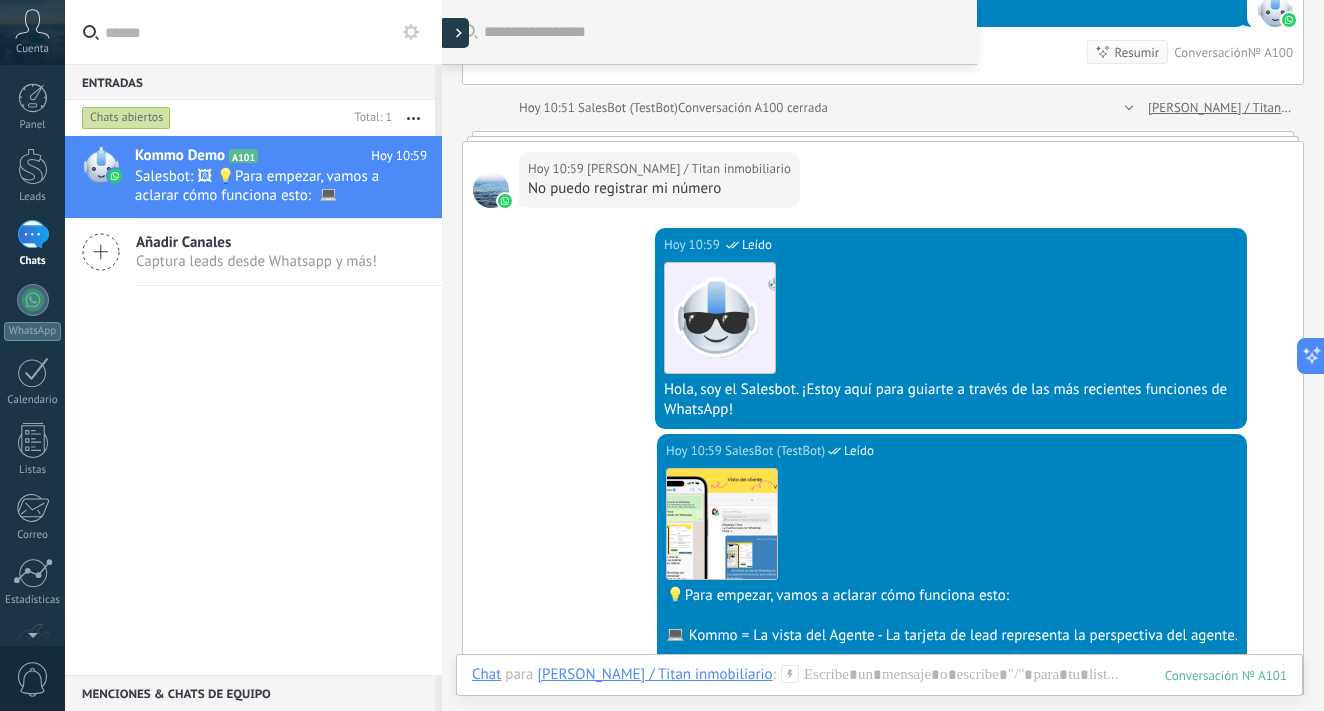 type on "**********" 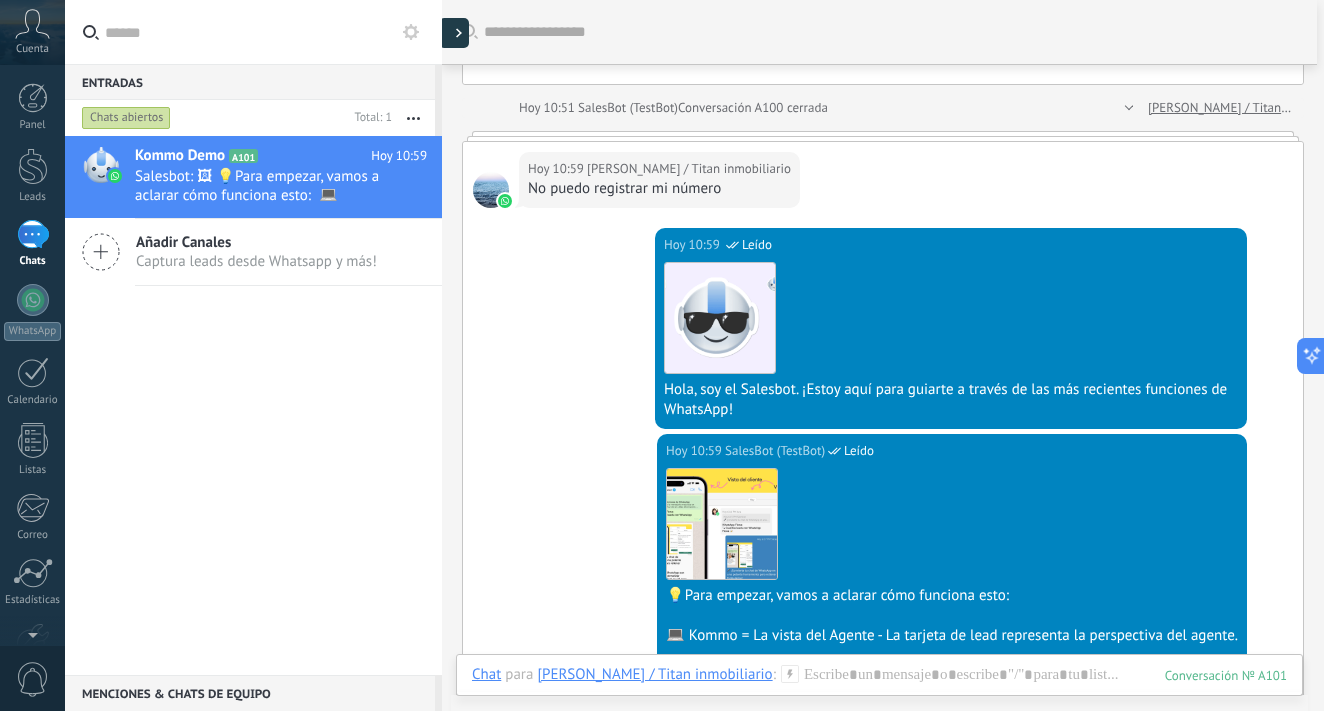 scroll, scrollTop: 60, scrollLeft: 0, axis: vertical 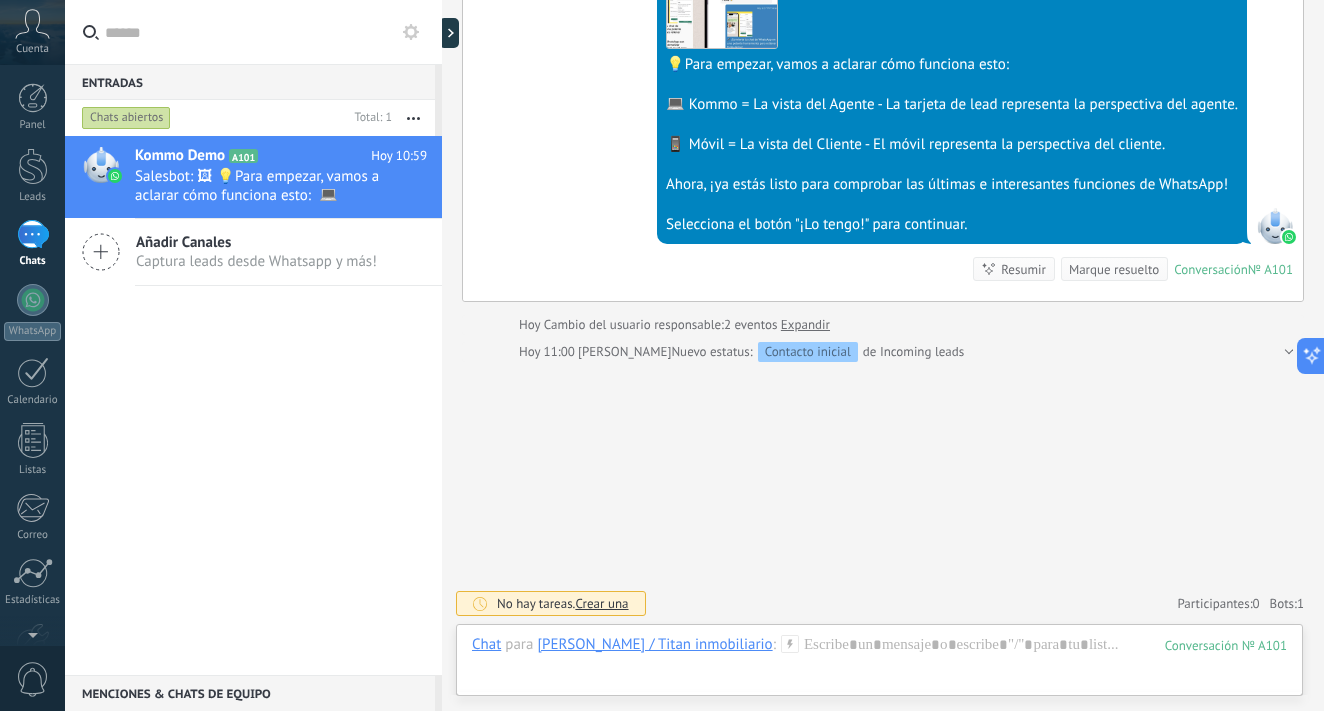 click on "Buscar Carga más [DATE] [DATE] Creación:  2  eventos   Expandir [DATE] 10:50 [PERSON_NAME] /  Titan inmobiliario  ¡Hola! Estoy listo para probar WhatsApp en Kommo. Mi código de verificación es sroink Conversación  № A100 [DATE] 10:50 Robot  El valor del campo «Nombre»  se establece en «Kommo Demo» [DATE] 10:50 Robot  El valor del campo «Teléfono»  se establece en «[PHONE_NUMBER]» [PERSON_NAME] /  Titan inmobiliario [PERSON_NAME] /  Titan inmobiliario  [DATE] 10:50 SalesBot (TestBot)  Leído Descargar Hola, soy el Salesbot. ¡Estoy aquí para guiarte a través de las más recientes funciones de WhatsApp! [DATE] 10:50 SalesBot (TestBot)  Leído Descargar 💡Para empezar, vamos a aclarar cómo funciona esto:    💻 Kommo = La vista del Agente - La tarjeta de lead representa la perspectiva del agente.   📱 Móvil = La vista del Cliente - El móvil representa la perspectiva del cliente.   Ahora, ¡ya estás listo para comprobar las últimas e interesantes funciones de WhatsApp!    [DATE] 10:50 [DATE] 10:50" at bounding box center (883, -844) 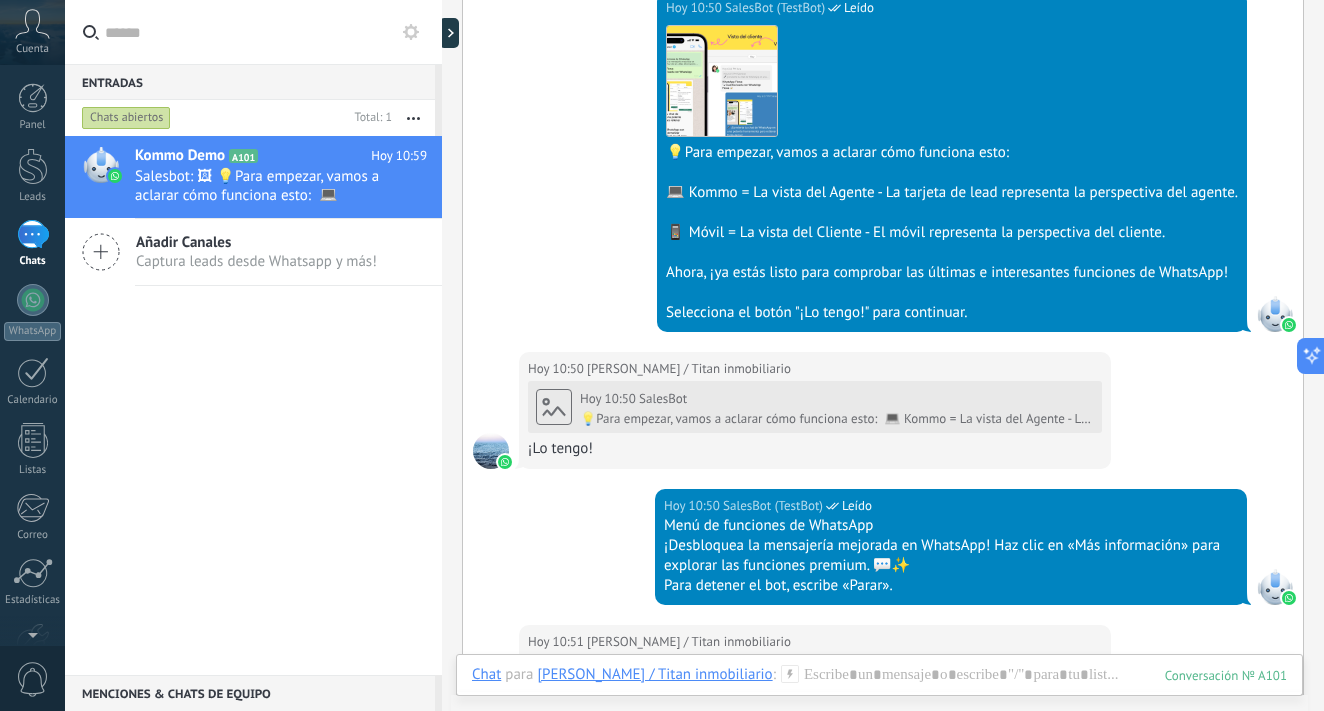 scroll, scrollTop: 618, scrollLeft: 0, axis: vertical 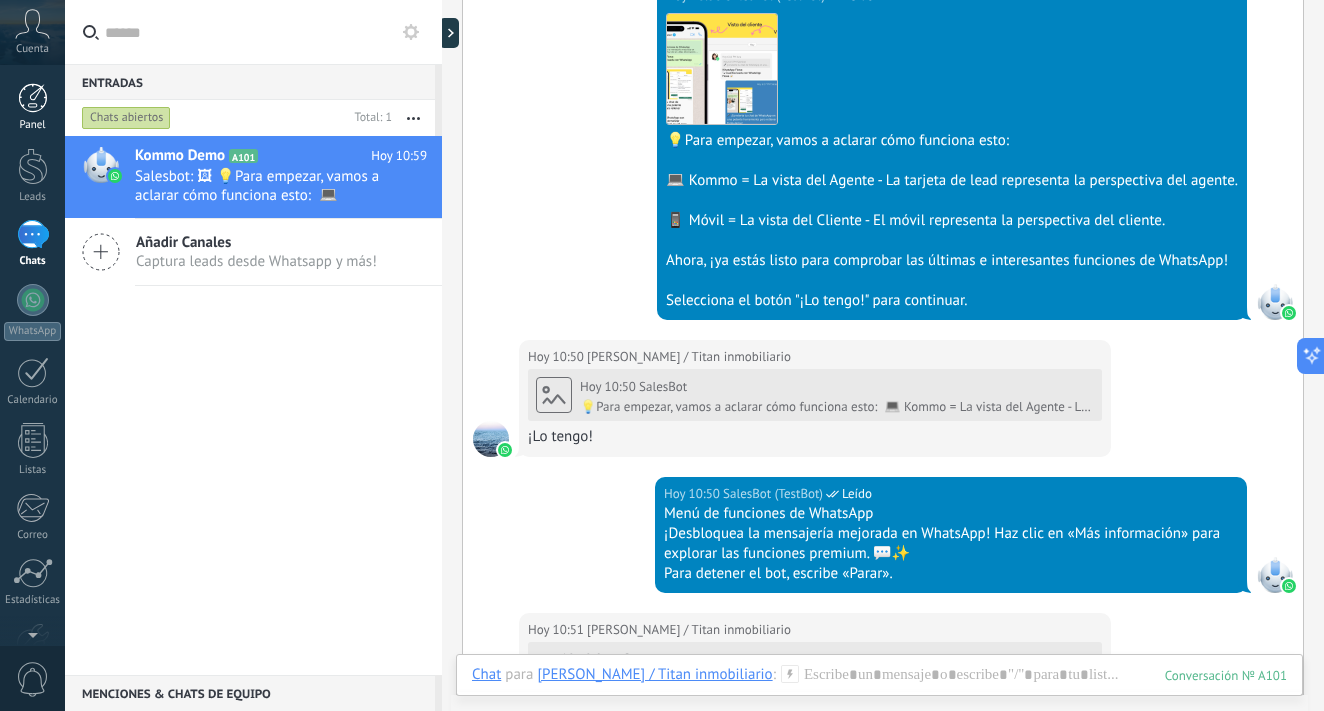 click at bounding box center (33, 98) 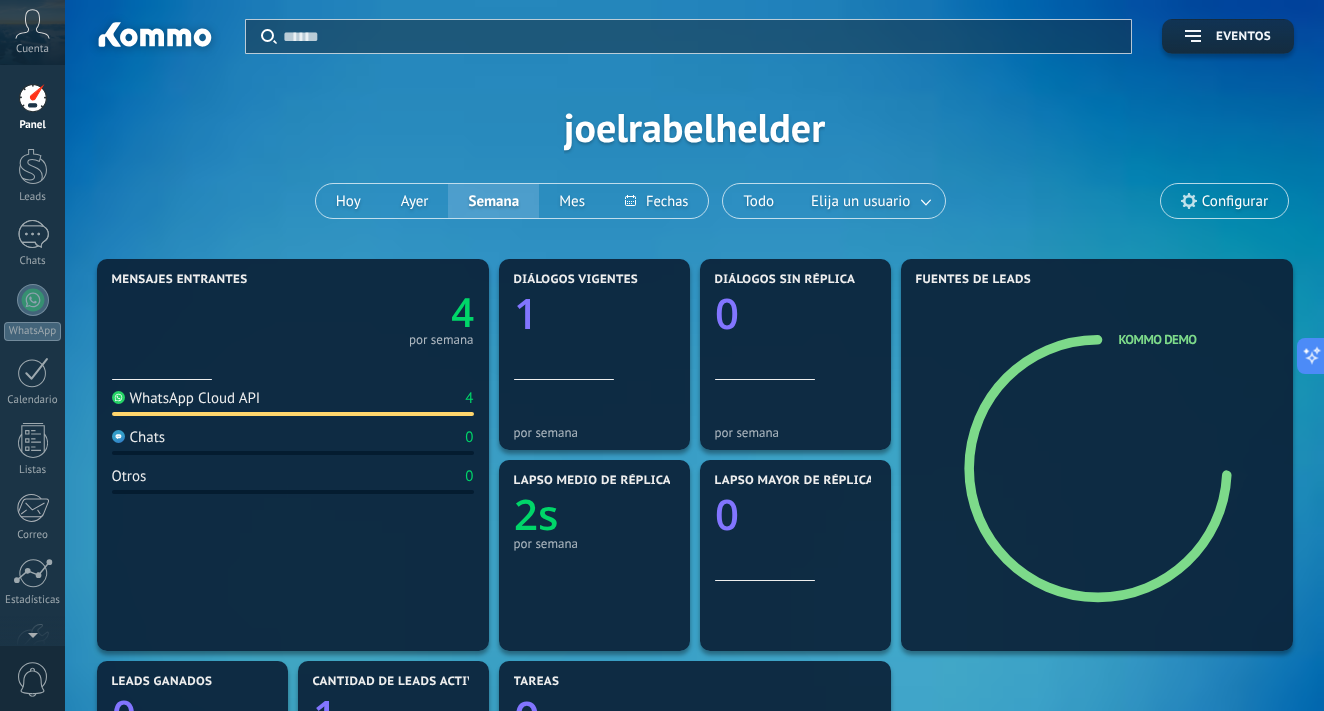 scroll, scrollTop: 0, scrollLeft: 0, axis: both 